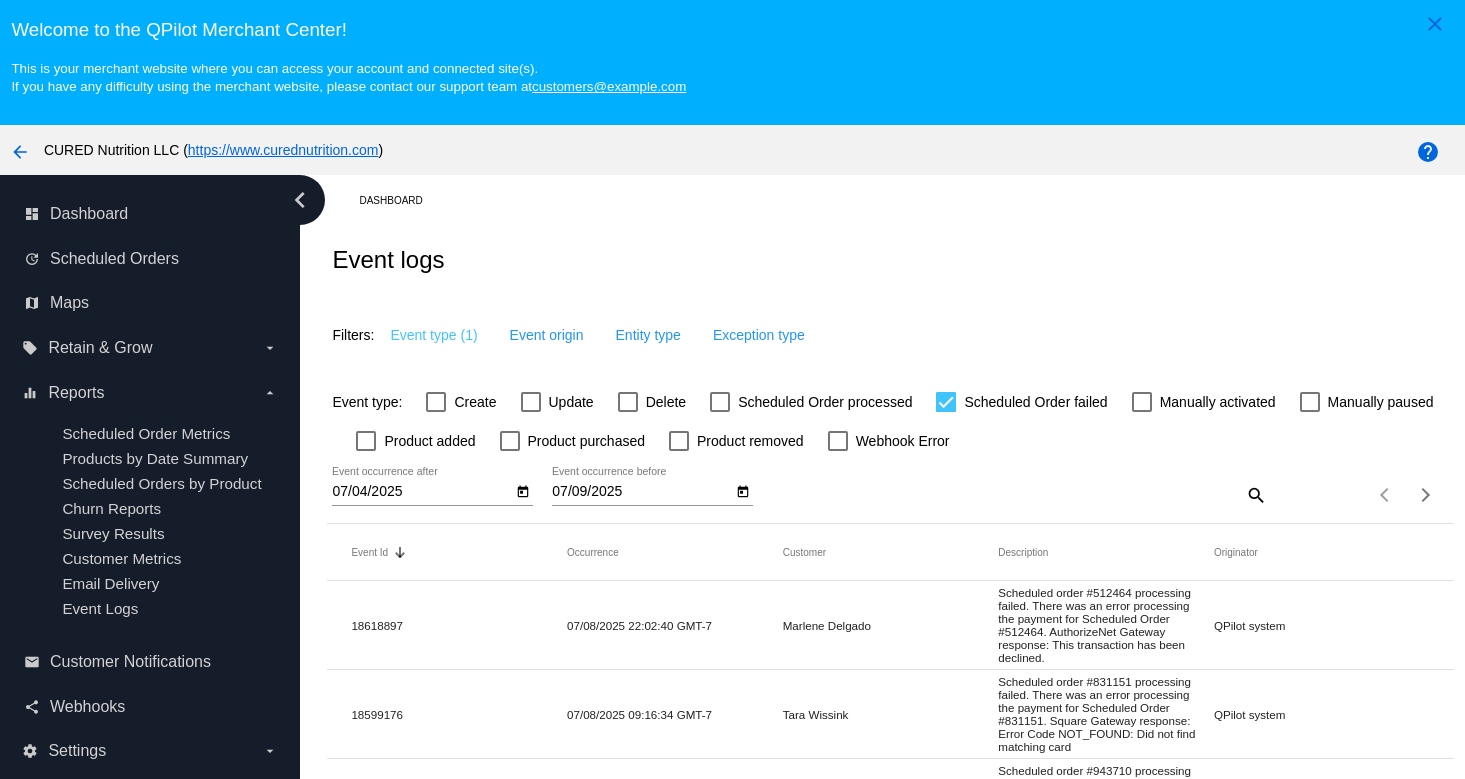 scroll, scrollTop: 0, scrollLeft: 0, axis: both 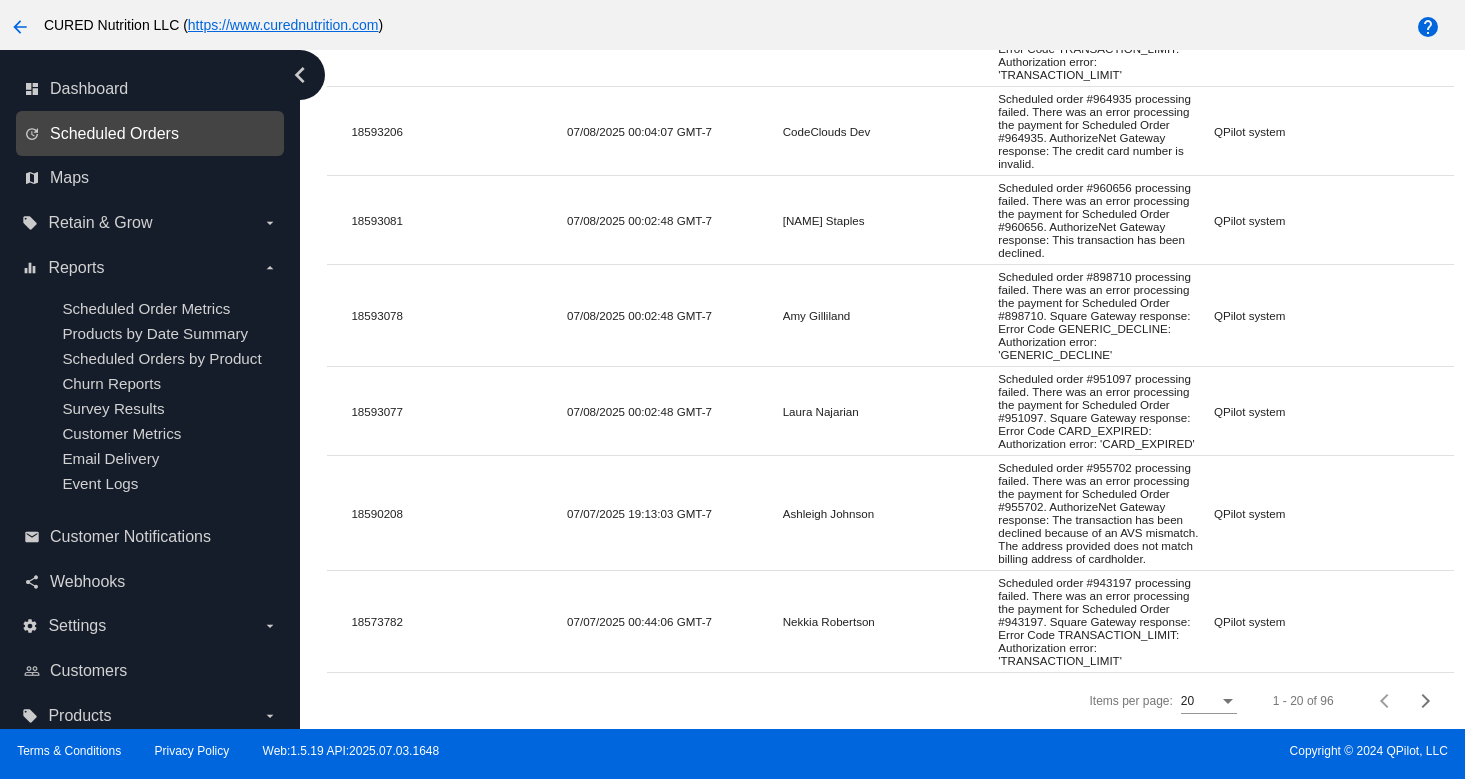 click on "Scheduled Orders" at bounding box center [114, 134] 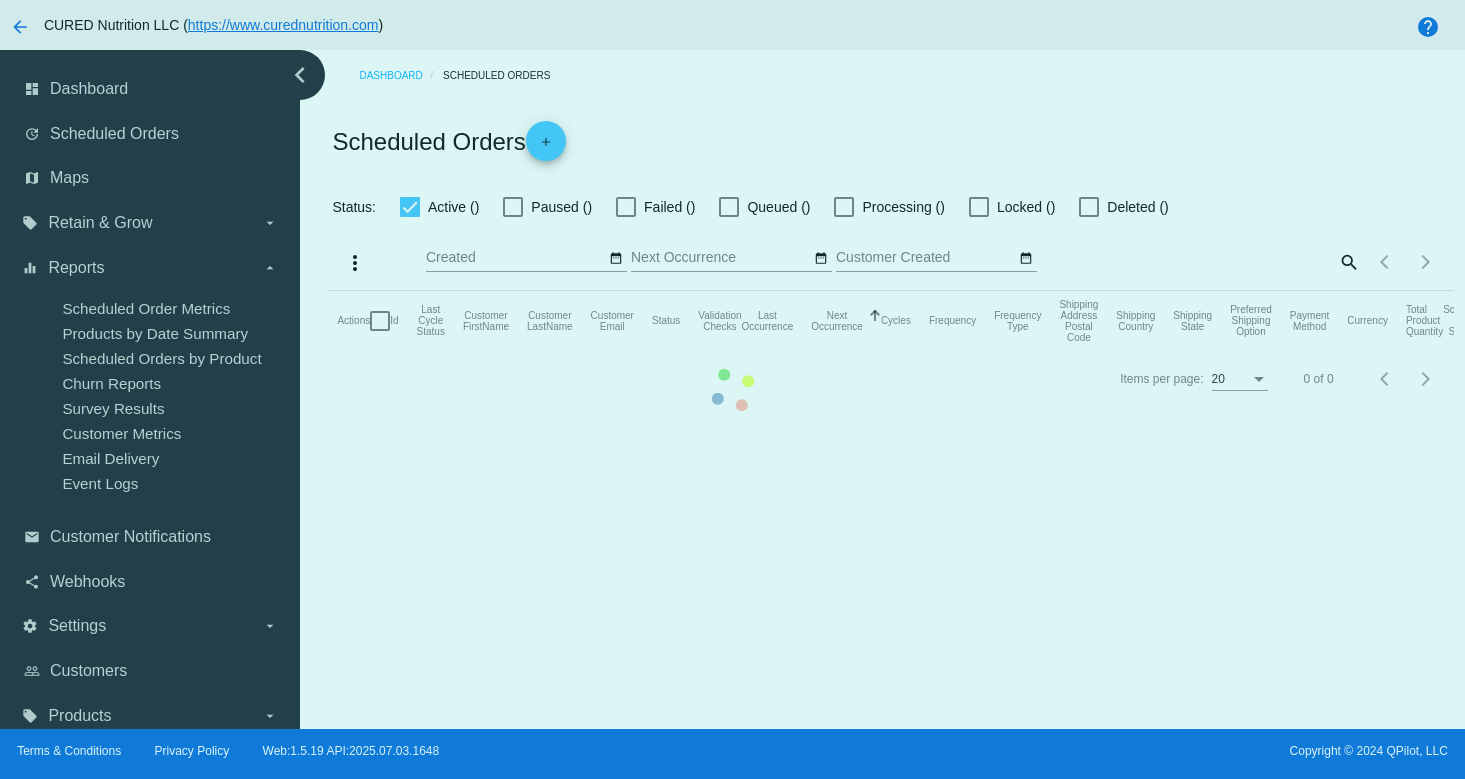click on "Actions
Id   Last Cycle Status   Customer FirstName   Customer LastName   Customer Email   Status   Validation Checks   Last Occurrence   Next Occurrence   Sorted by NextOccurrenceUtc ascending  Cycles   Frequency   Frequency Type   Shipping Address Postal Code
Shipping Country
Shipping State
Preferred Shipping Option
Payment Method   Currency   Total Product Quantity   Scheduled Order Subtotal
Scheduled Order LTV" at bounding box center (890, 321) 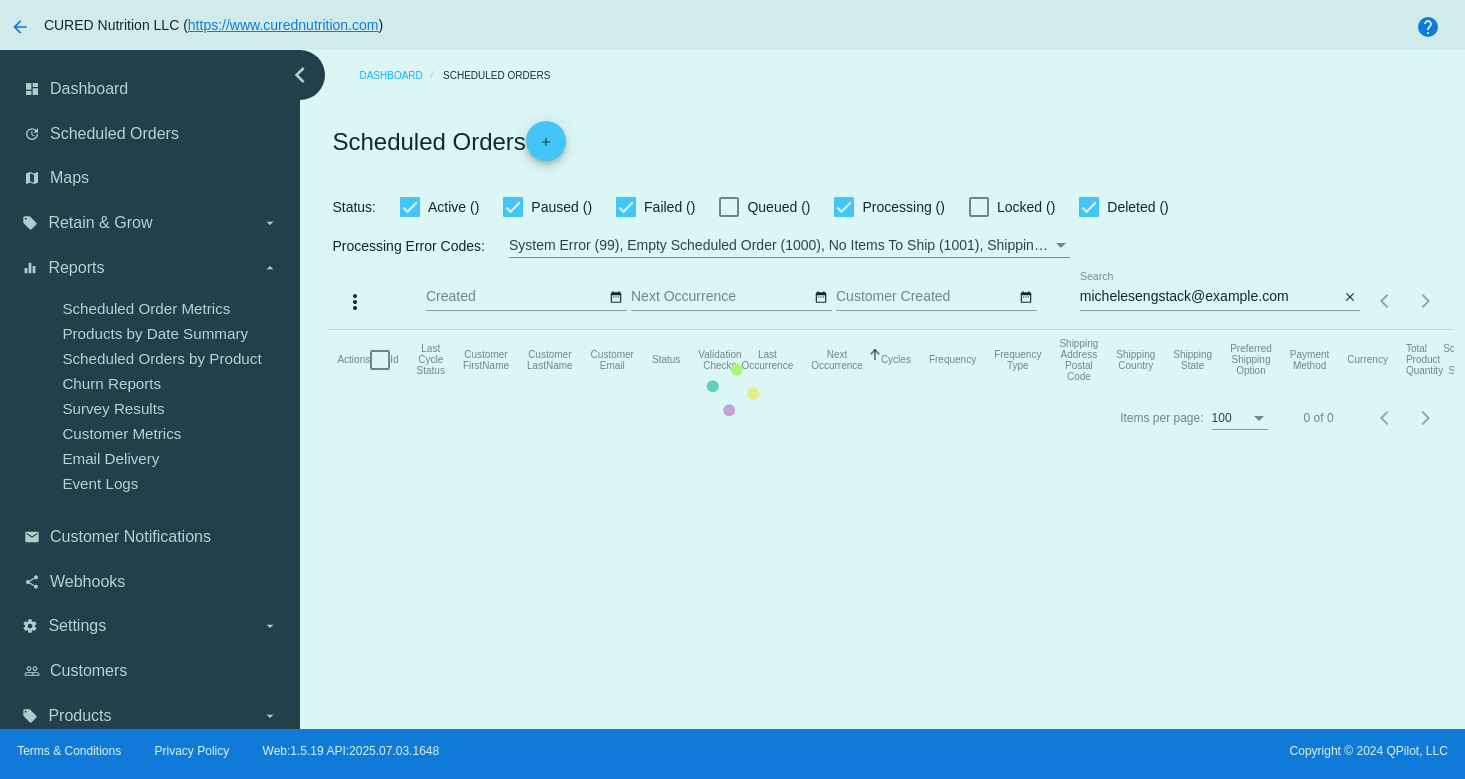 click on "Actions
Id   Last Cycle Status   Customer FirstName   Customer LastName   Customer Email   Status   Validation Checks   Last Occurrence   Next Occurrence   Sorted by NextOccurrenceUtc ascending  Cycles   Frequency   Frequency Type   Shipping Address Postal Code
Shipping Country
Shipping State
Preferred Shipping Option
Payment Method   Currency   Total Product Quantity   Scheduled Order Subtotal
Scheduled Order LTV" at bounding box center [890, 360] 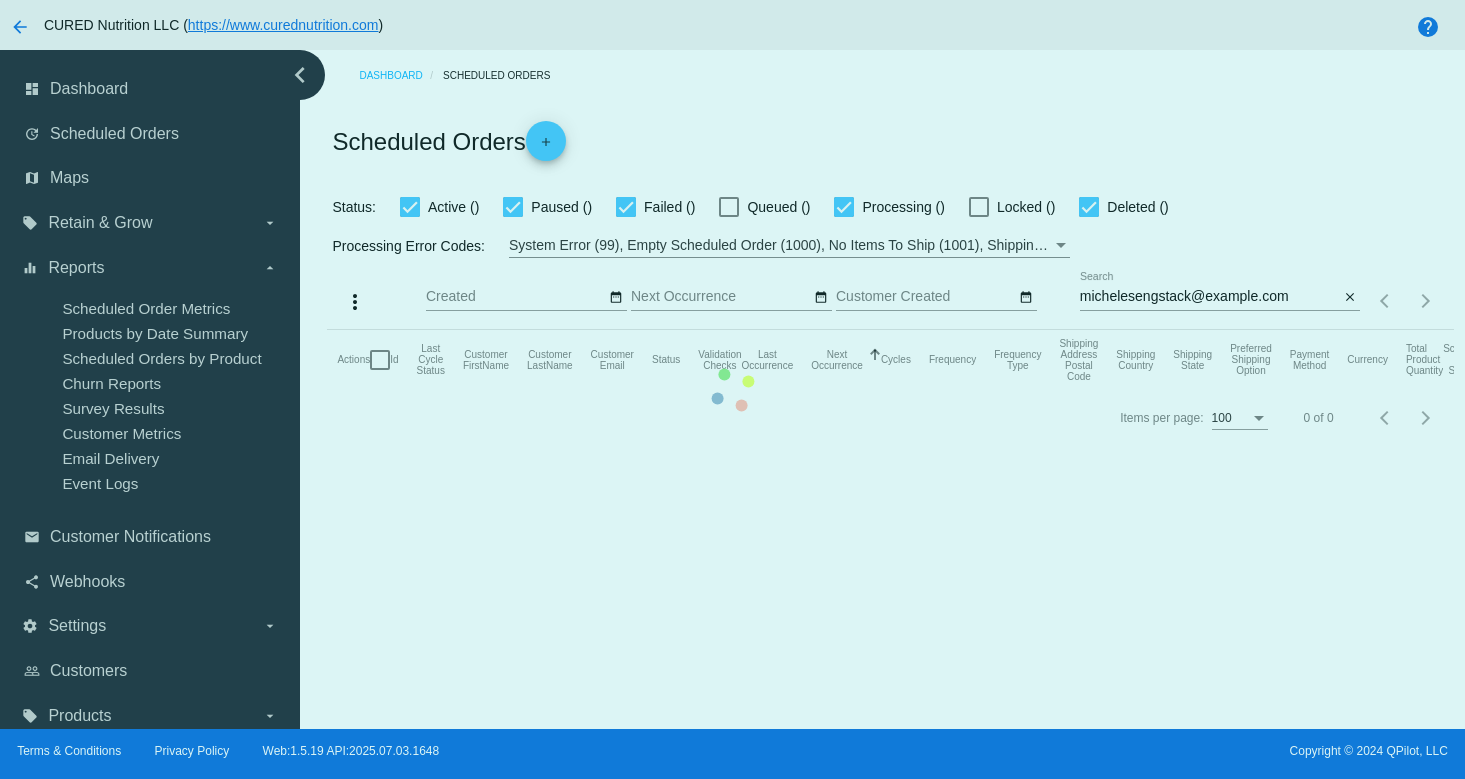 click on "Actions
Id   Last Cycle Status   Customer FirstName   Customer LastName   Customer Email   Status   Validation Checks   Last Occurrence   Next Occurrence   Sorted by NextOccurrenceUtc ascending  Cycles   Frequency   Frequency Type   Shipping Address Postal Code
Shipping Country
Shipping State
Preferred Shipping Option
Payment Method   Currency   Total Product Quantity   Scheduled Order Subtotal
Scheduled Order LTV" at bounding box center [890, 360] 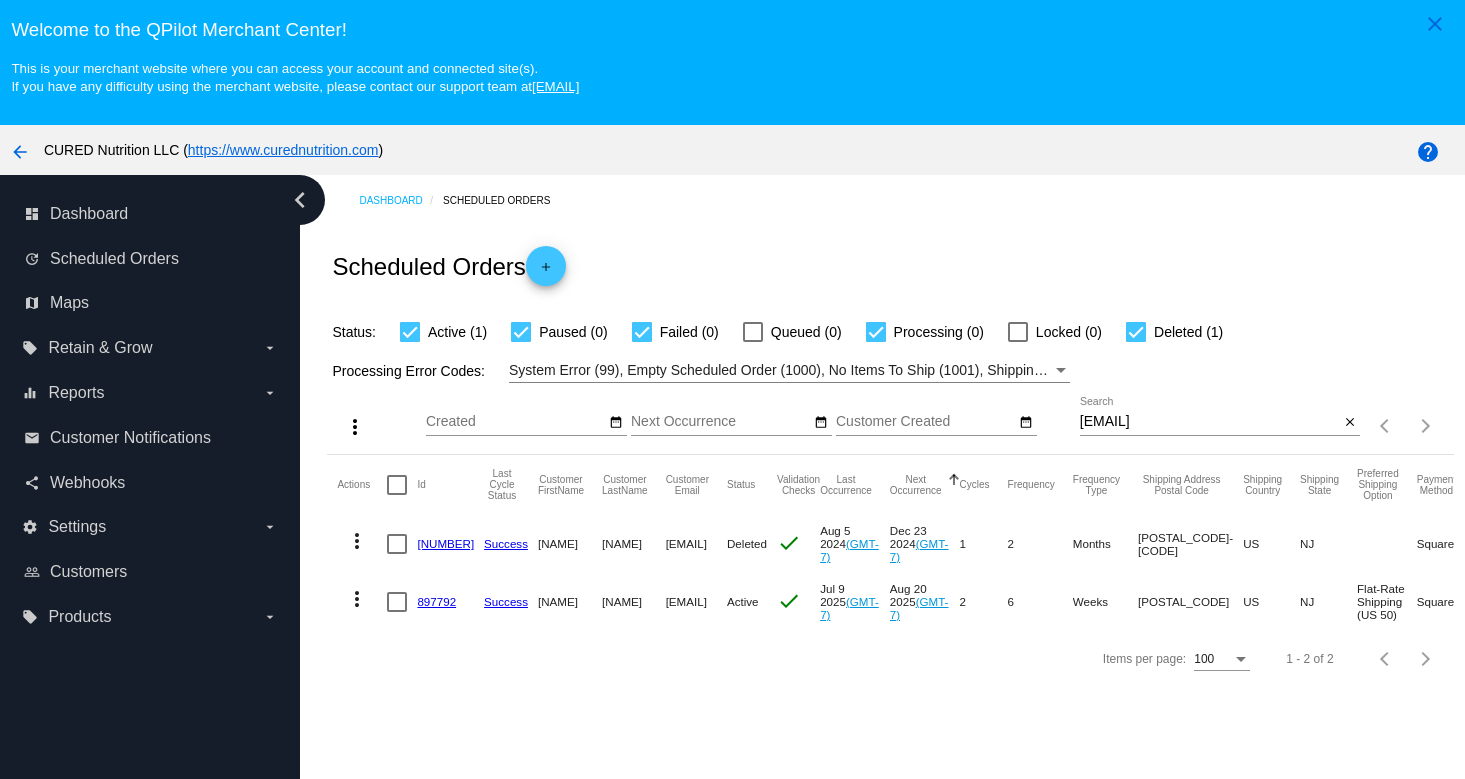 scroll, scrollTop: 0, scrollLeft: 0, axis: both 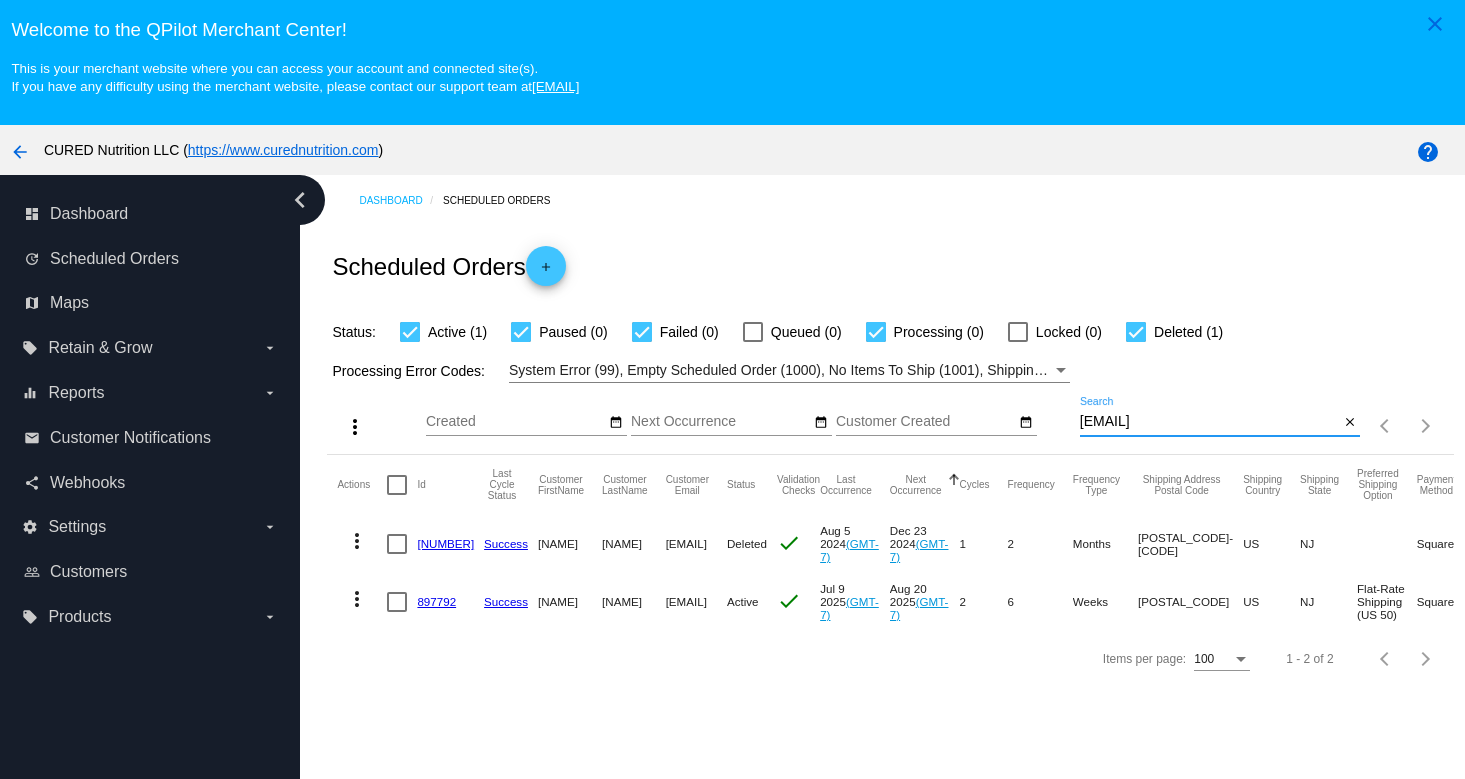 click on "[EMAIL]" at bounding box center (1209, 422) 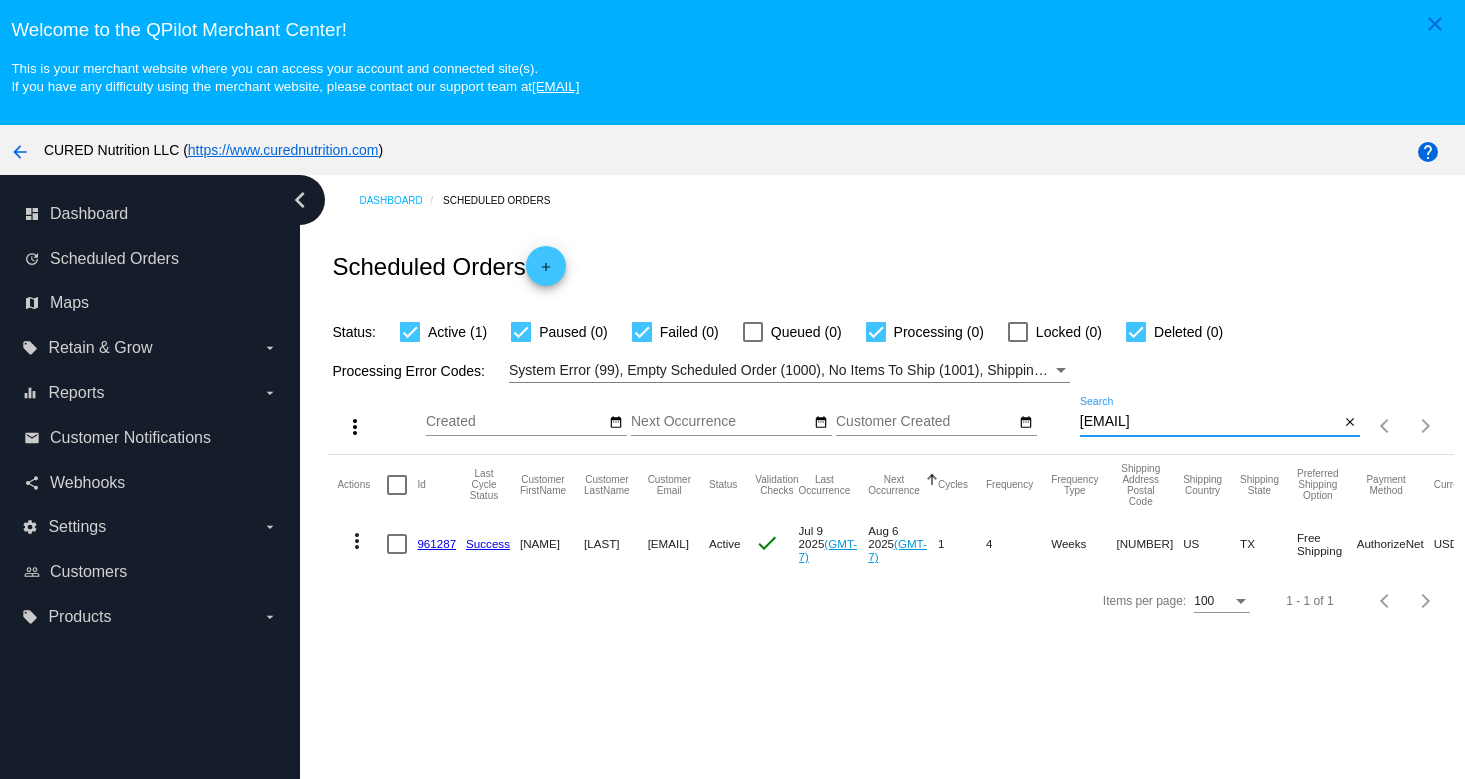 type on "[EMAIL]" 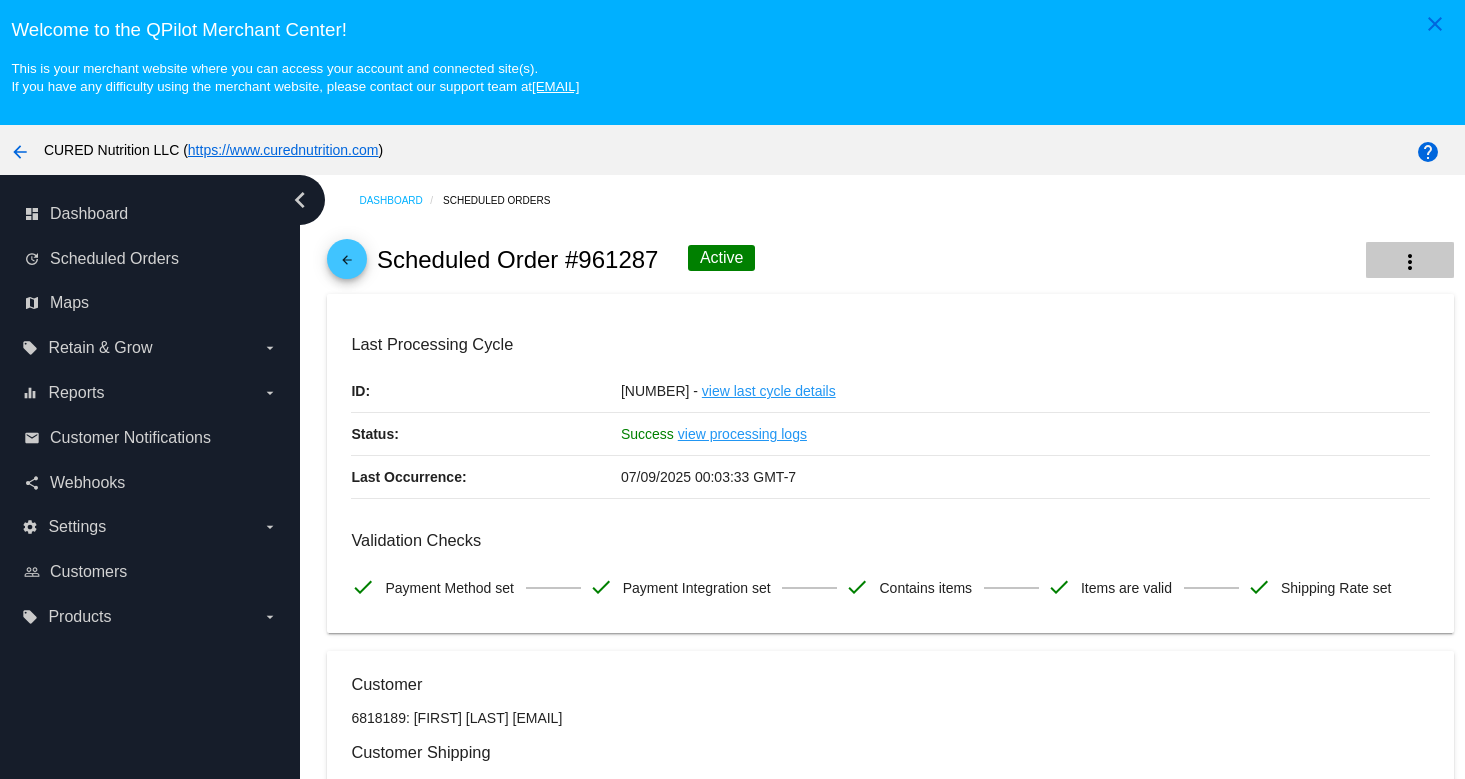 click on "more_vert" at bounding box center (1410, 262) 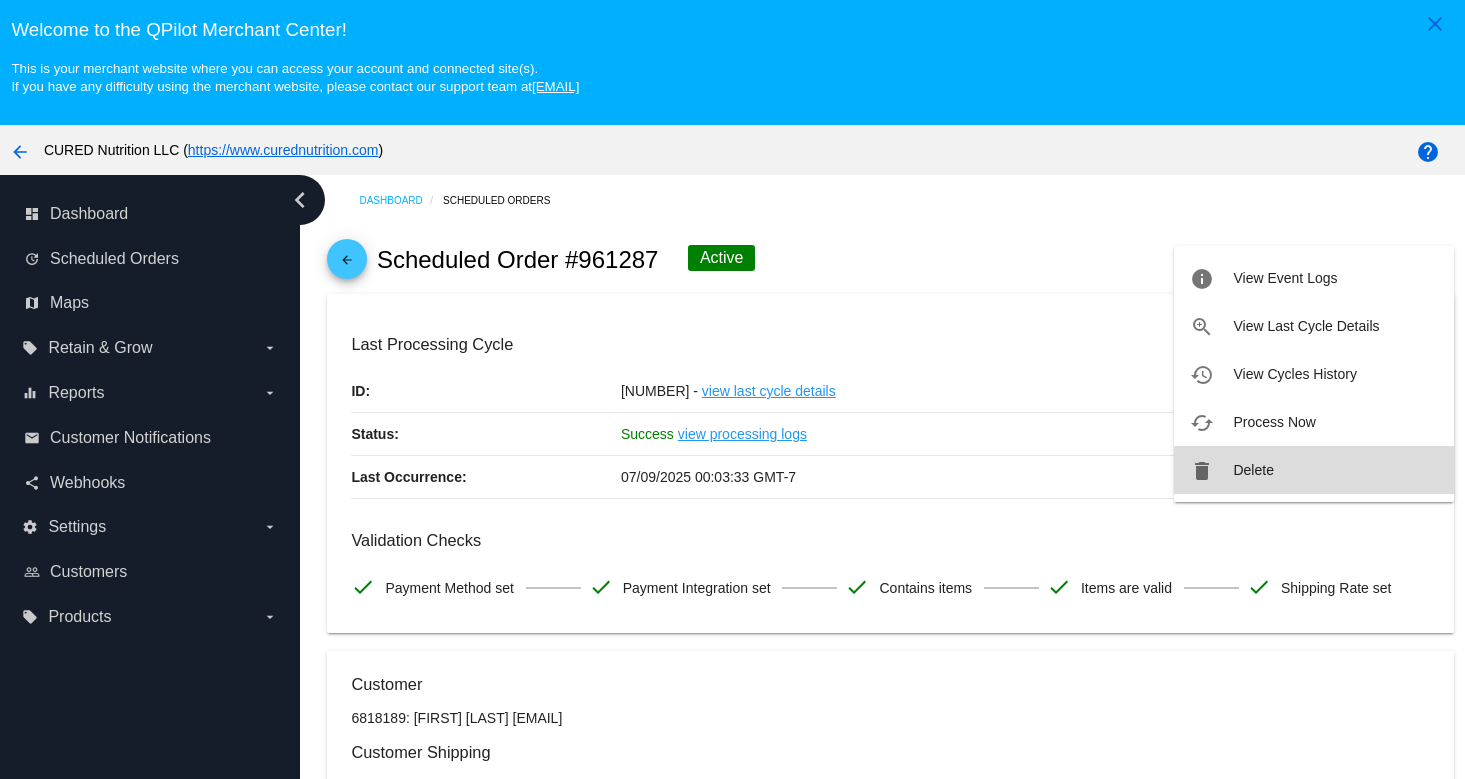 click on "Delete" at bounding box center (1253, 470) 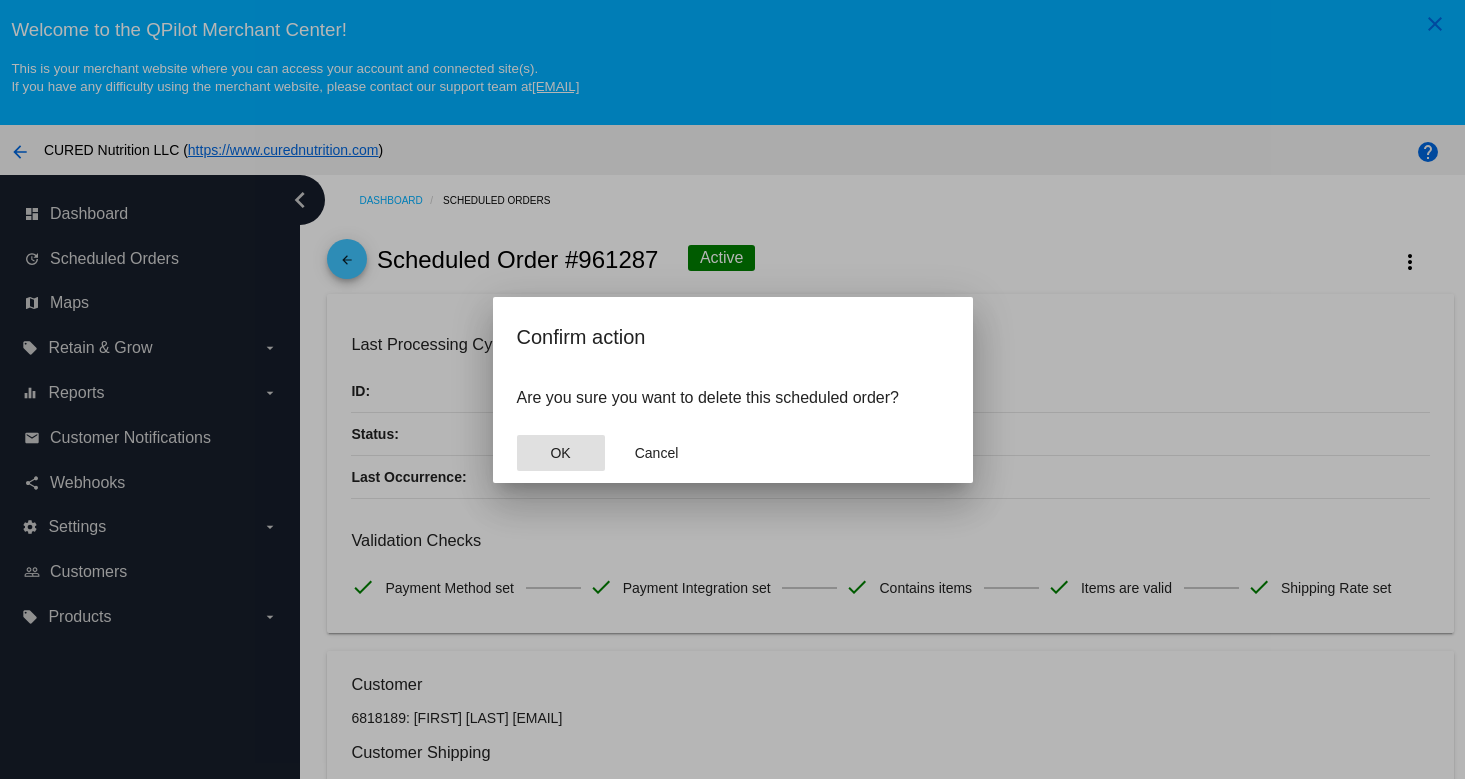 click on "OK" at bounding box center (561, 453) 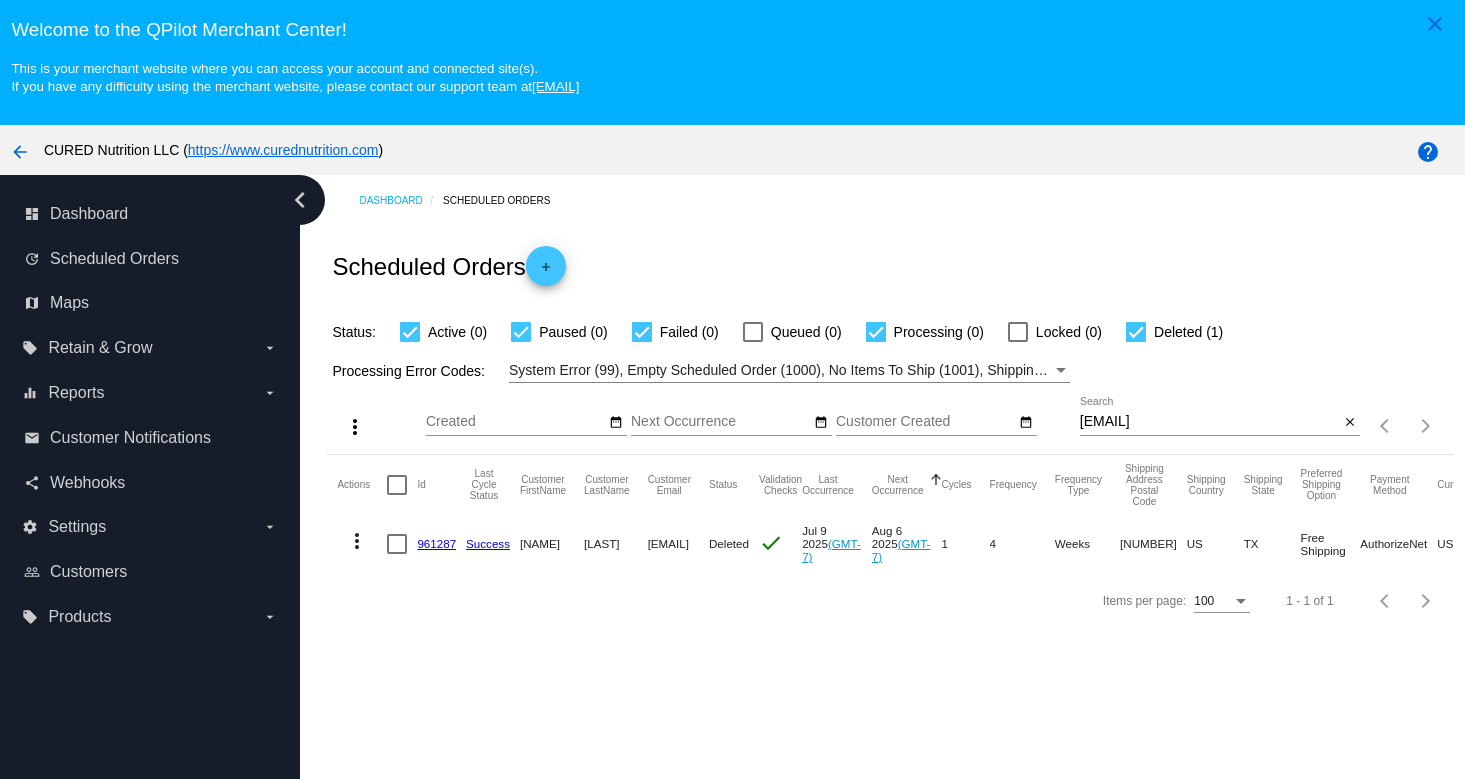 click on "[EMAIL]" at bounding box center [1209, 422] 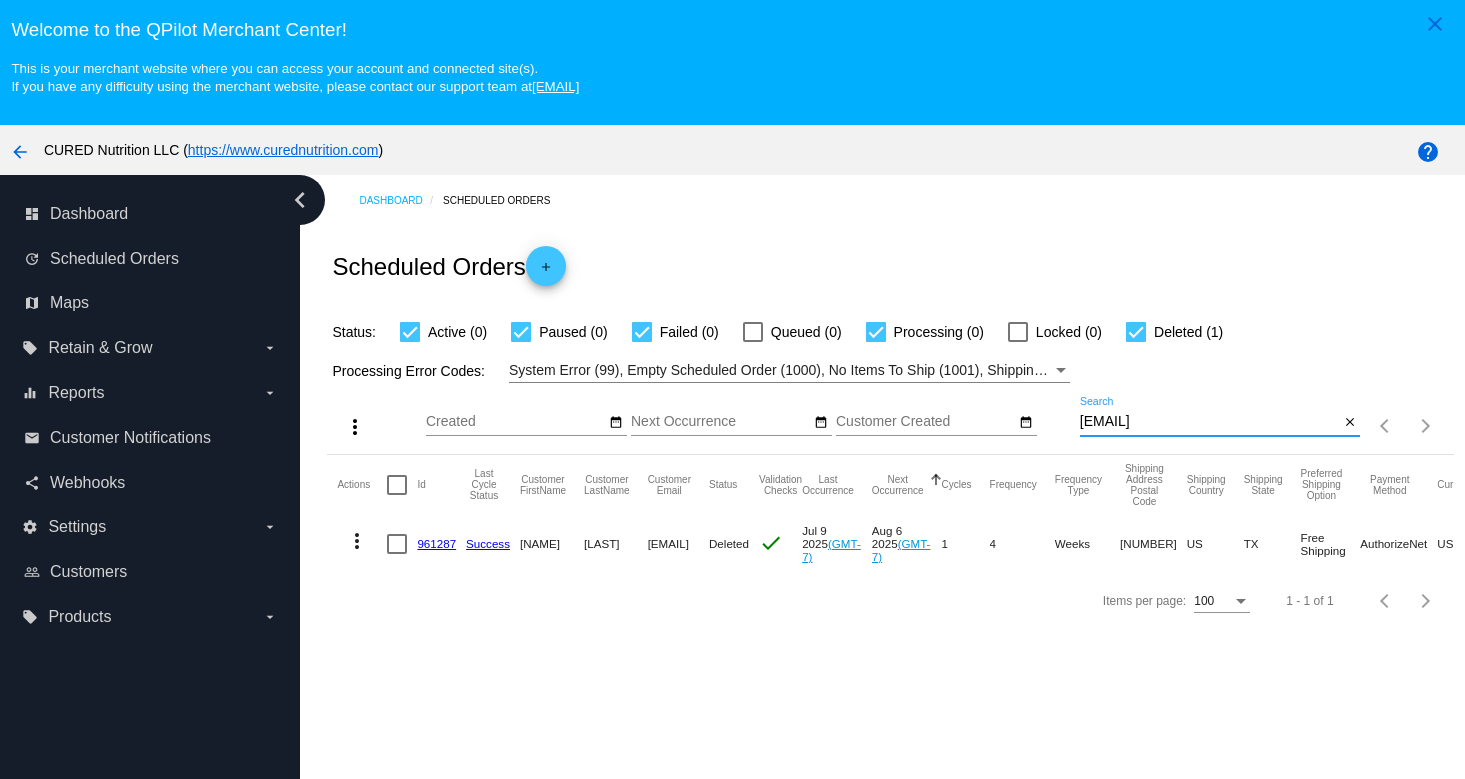 click on "[EMAIL]" at bounding box center [1209, 422] 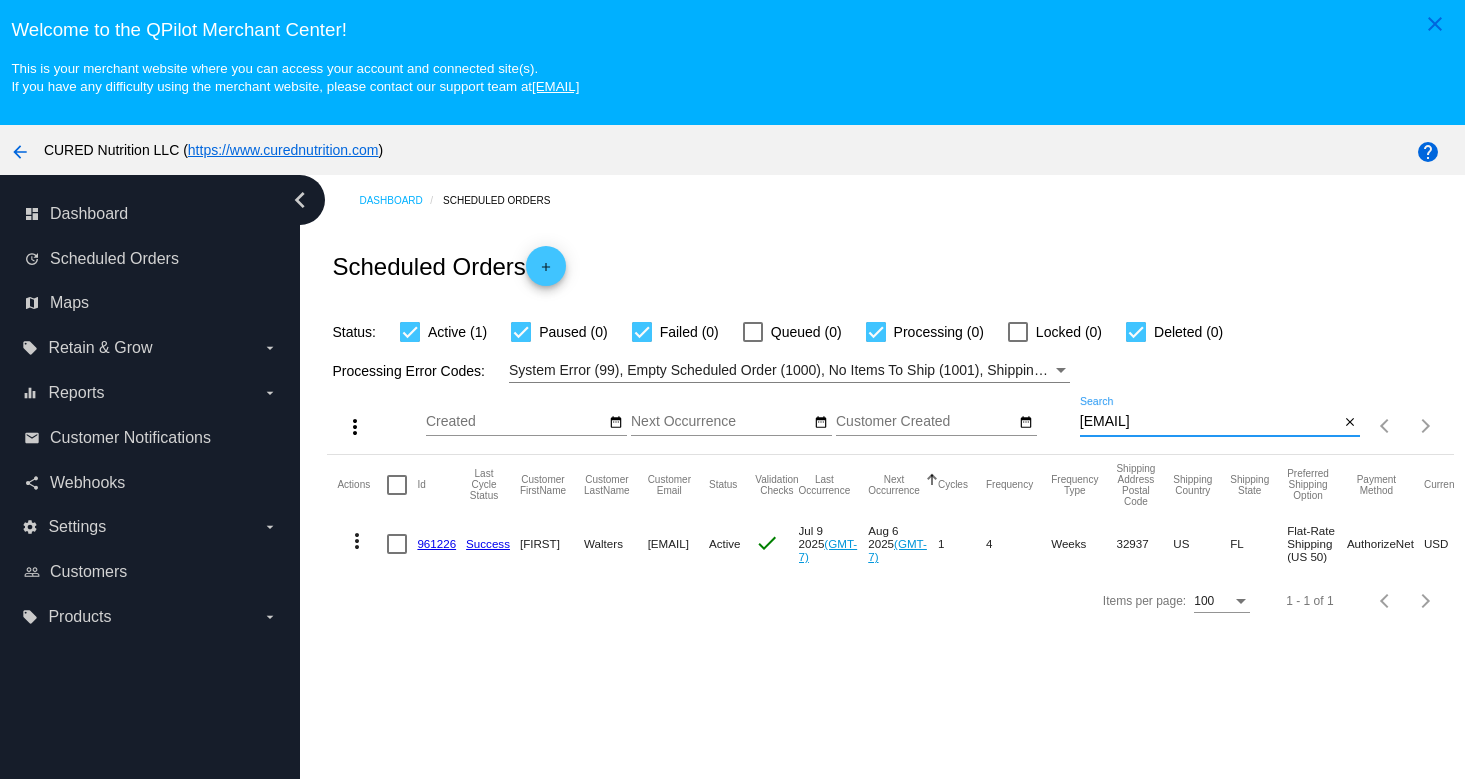 type on "[EMAIL]" 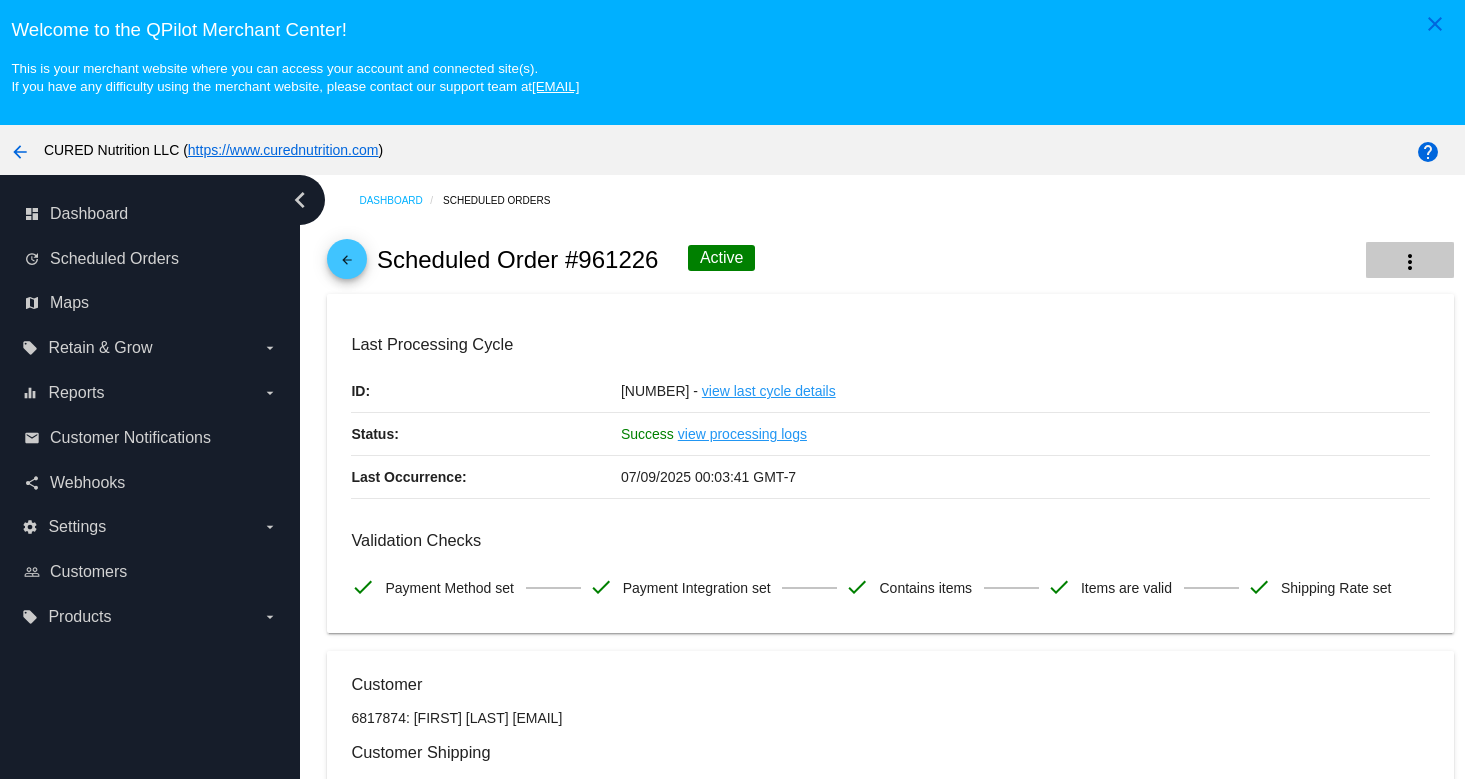 click on "more_vert" at bounding box center (1410, 260) 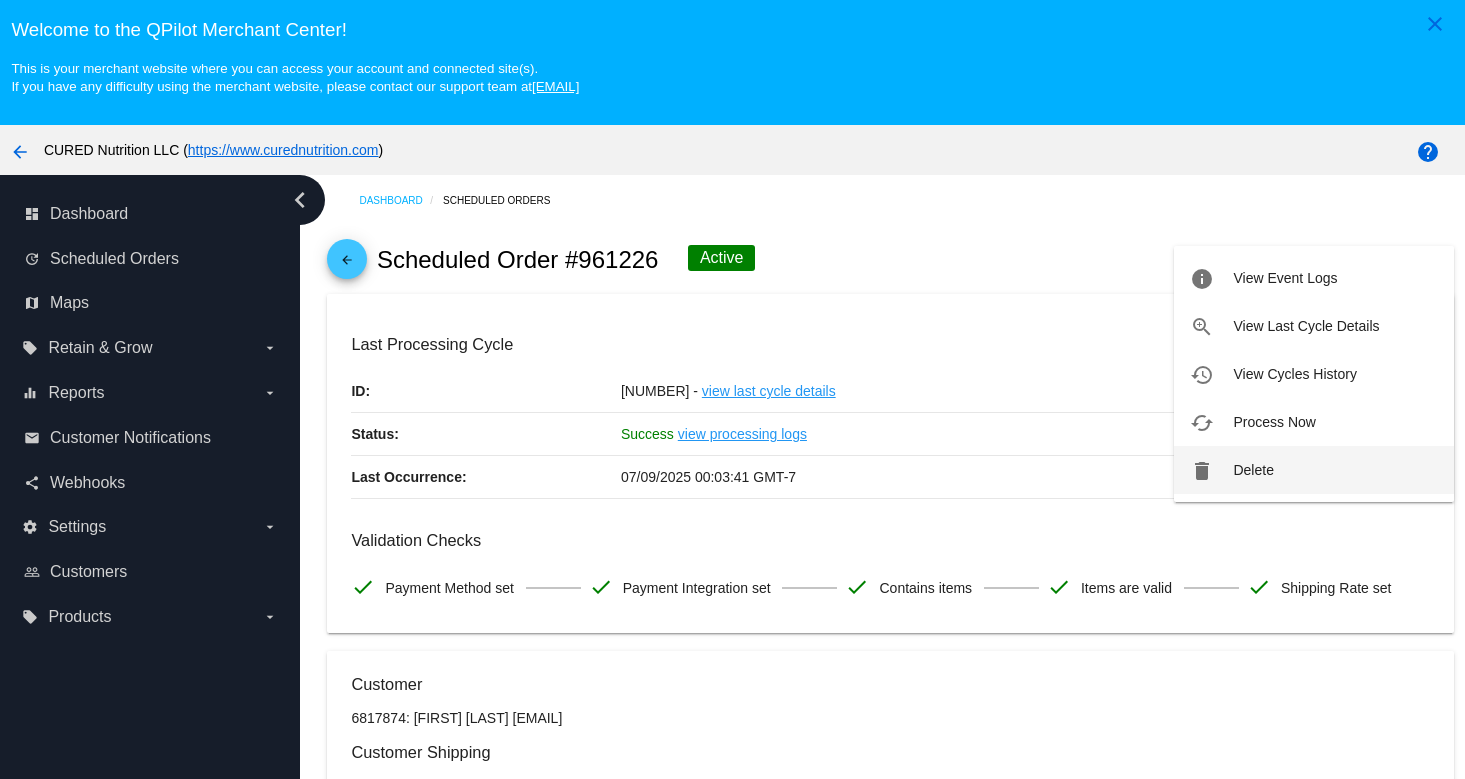 click on "Delete" at bounding box center (1285, 278) 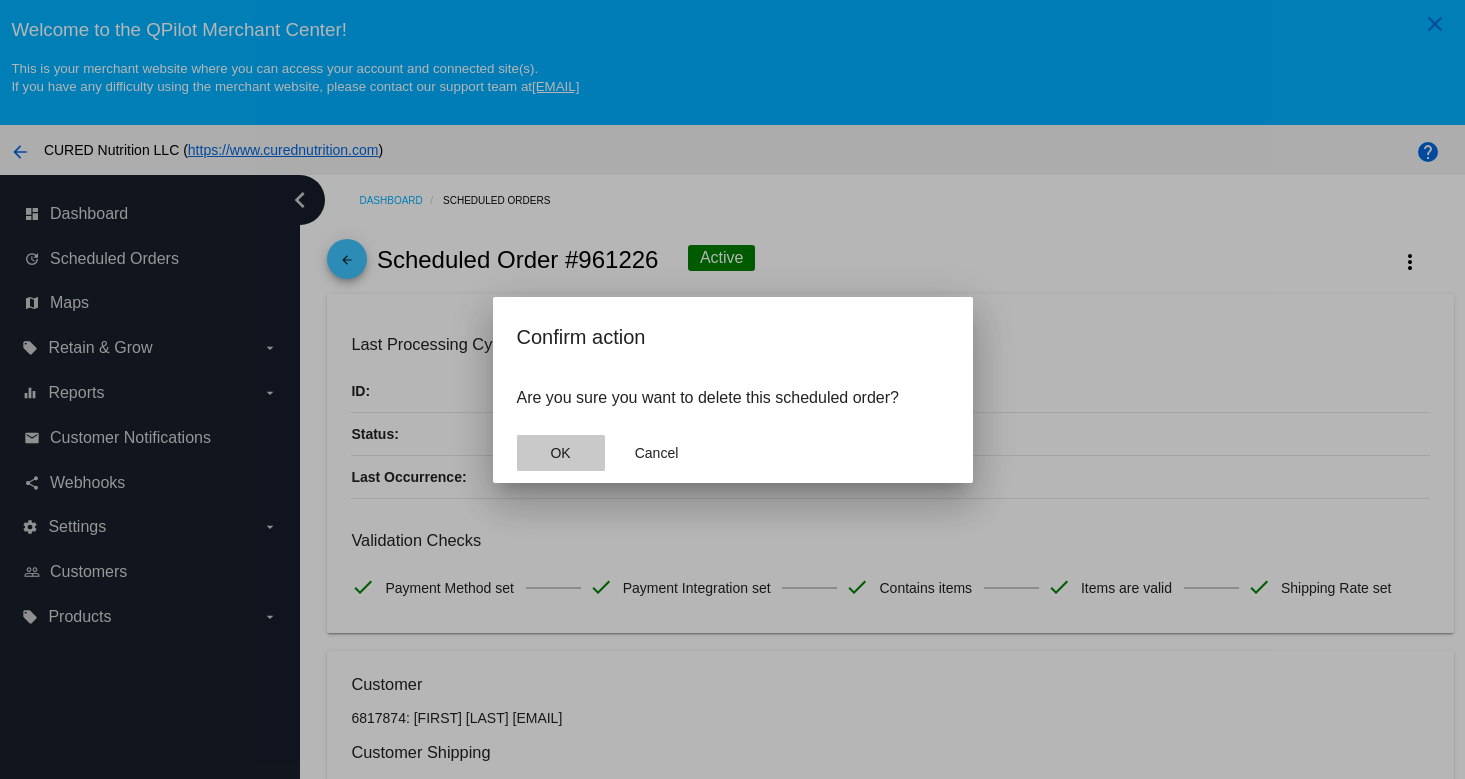 click on "OK" at bounding box center (561, 453) 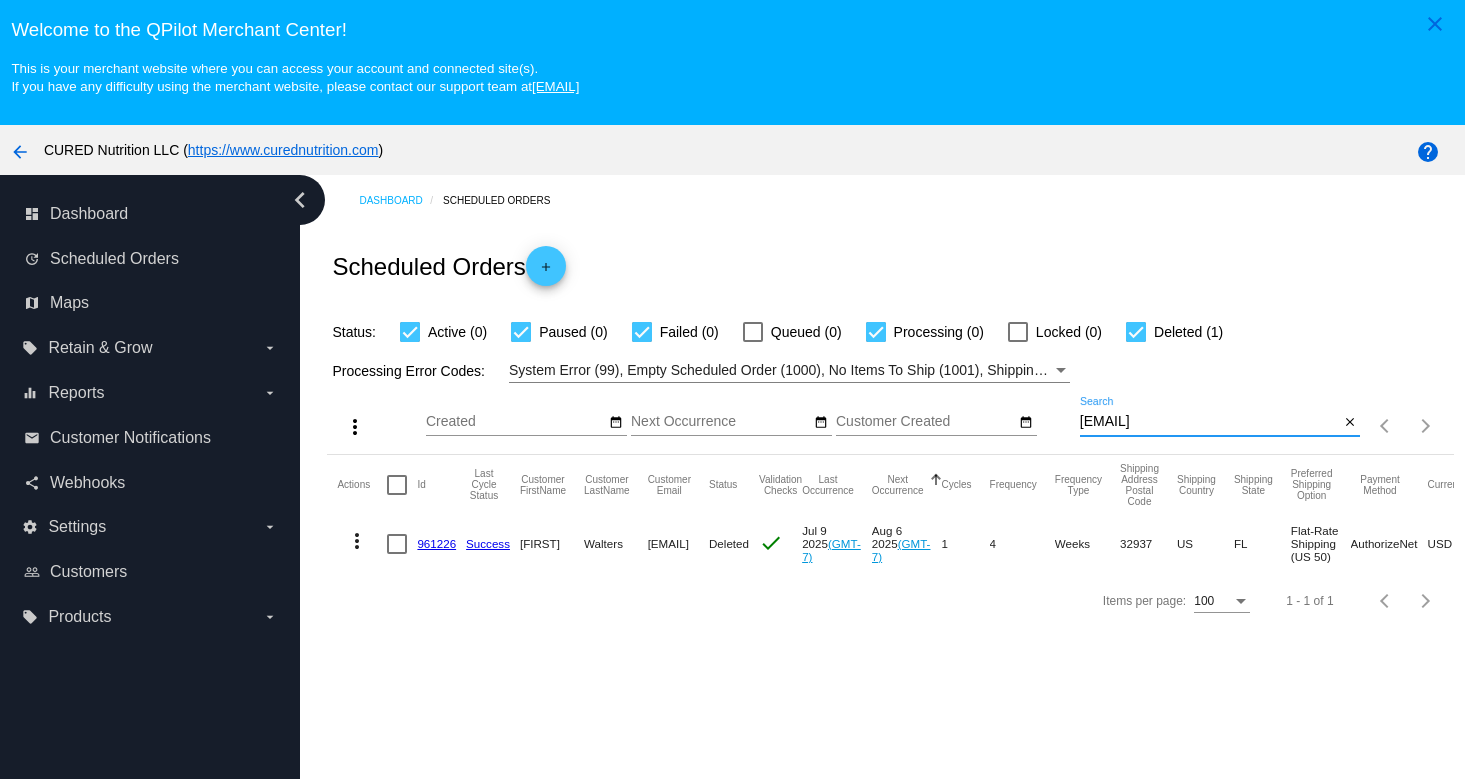 click on "[EMAIL]" at bounding box center [1209, 422] 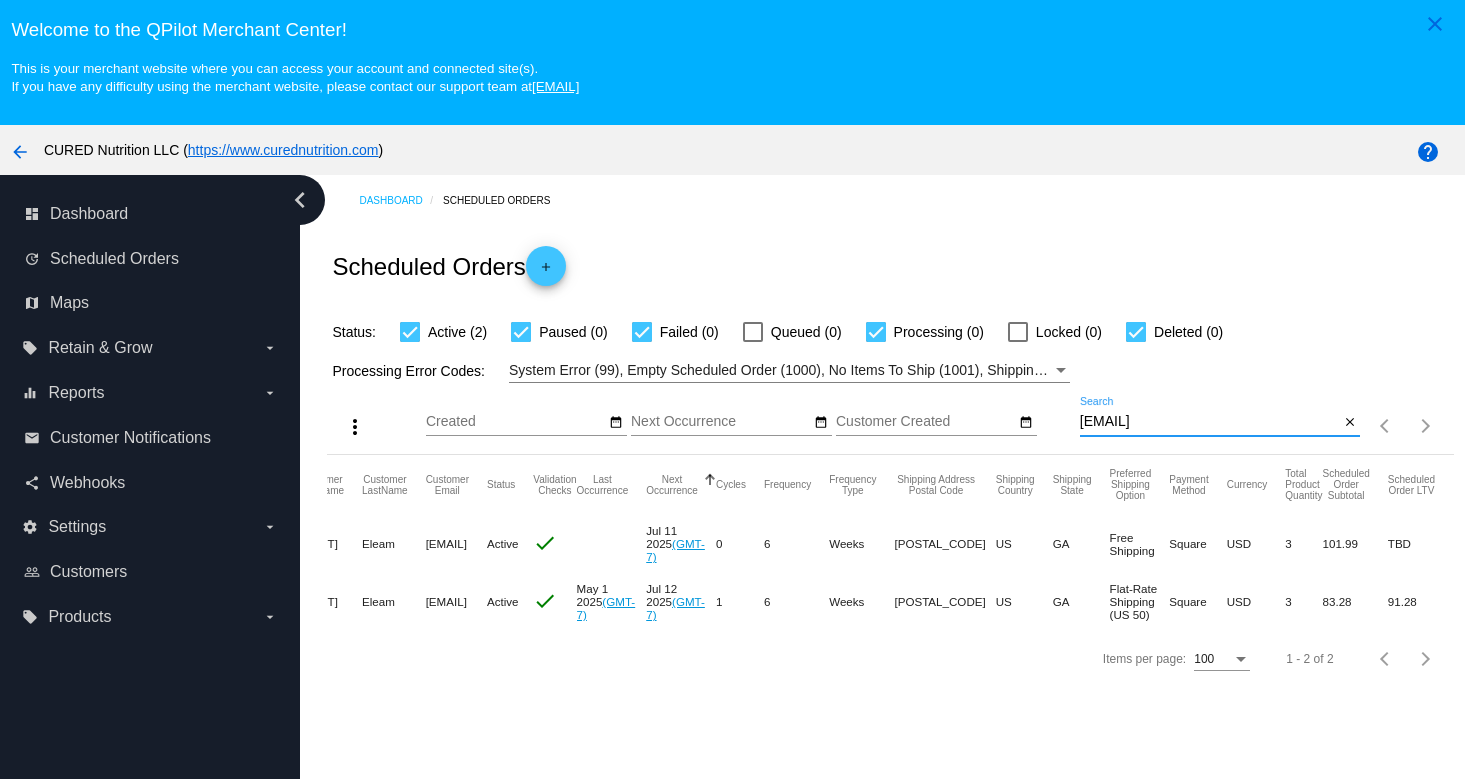 scroll, scrollTop: 0, scrollLeft: 0, axis: both 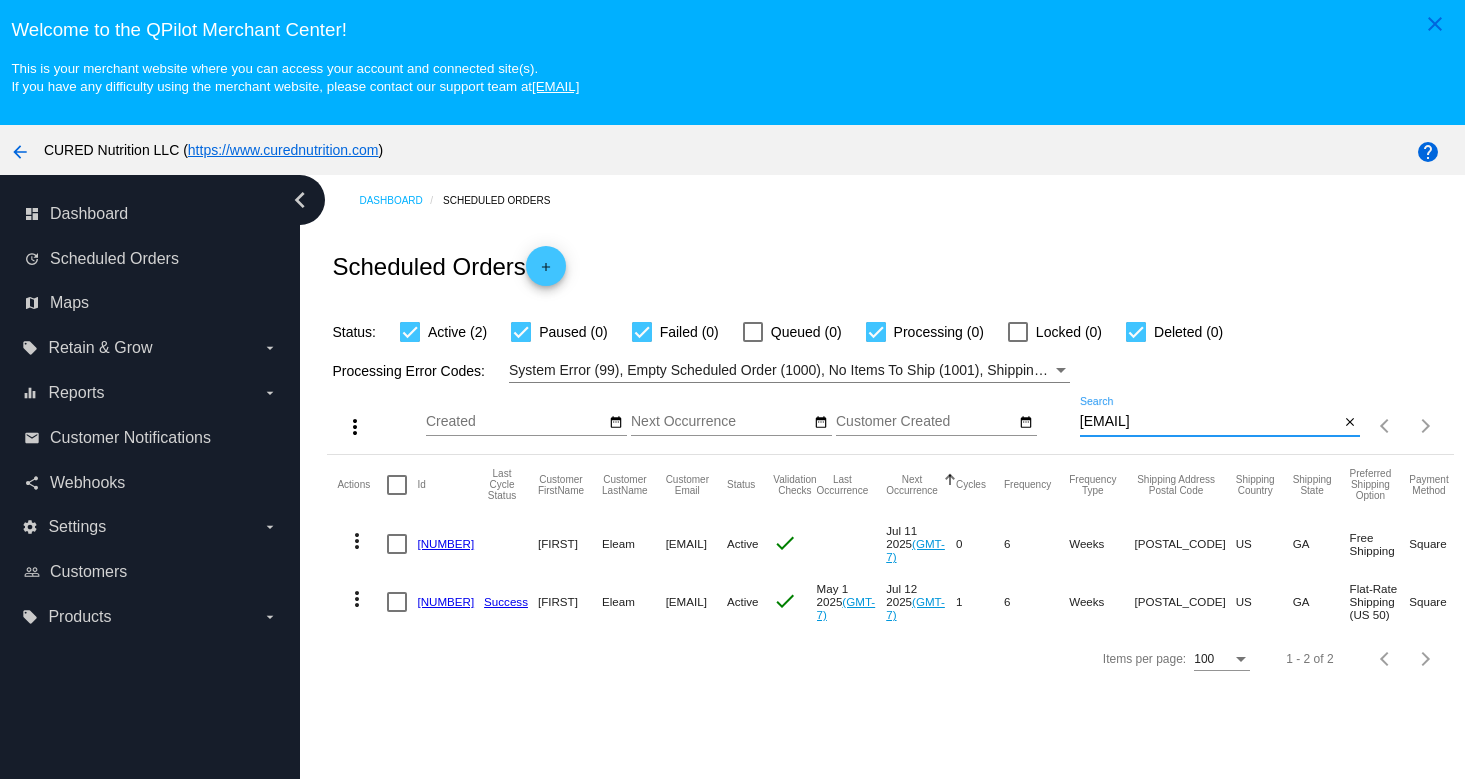 type on "[EMAIL]" 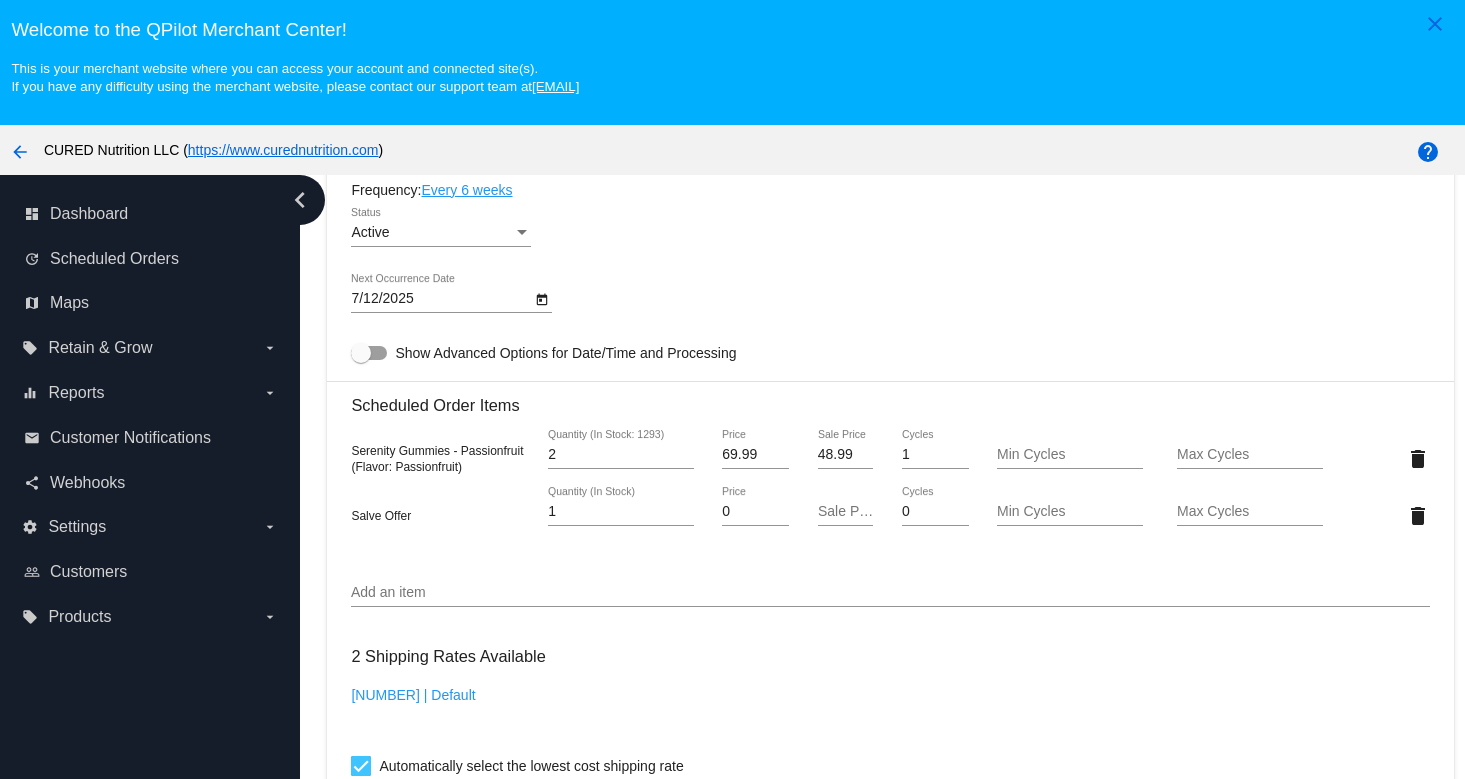 scroll, scrollTop: 1941, scrollLeft: 0, axis: vertical 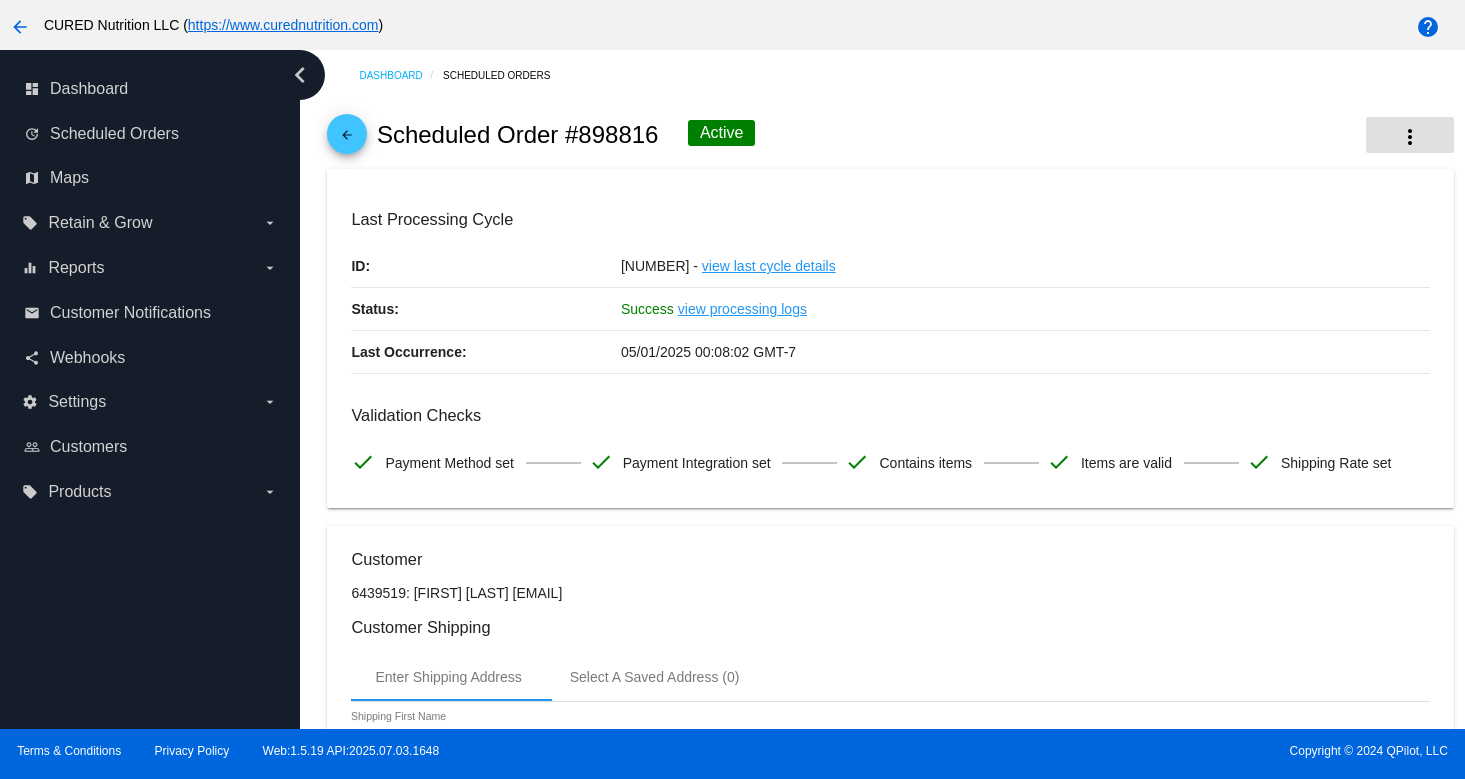 click on "more_vert" at bounding box center [1410, 137] 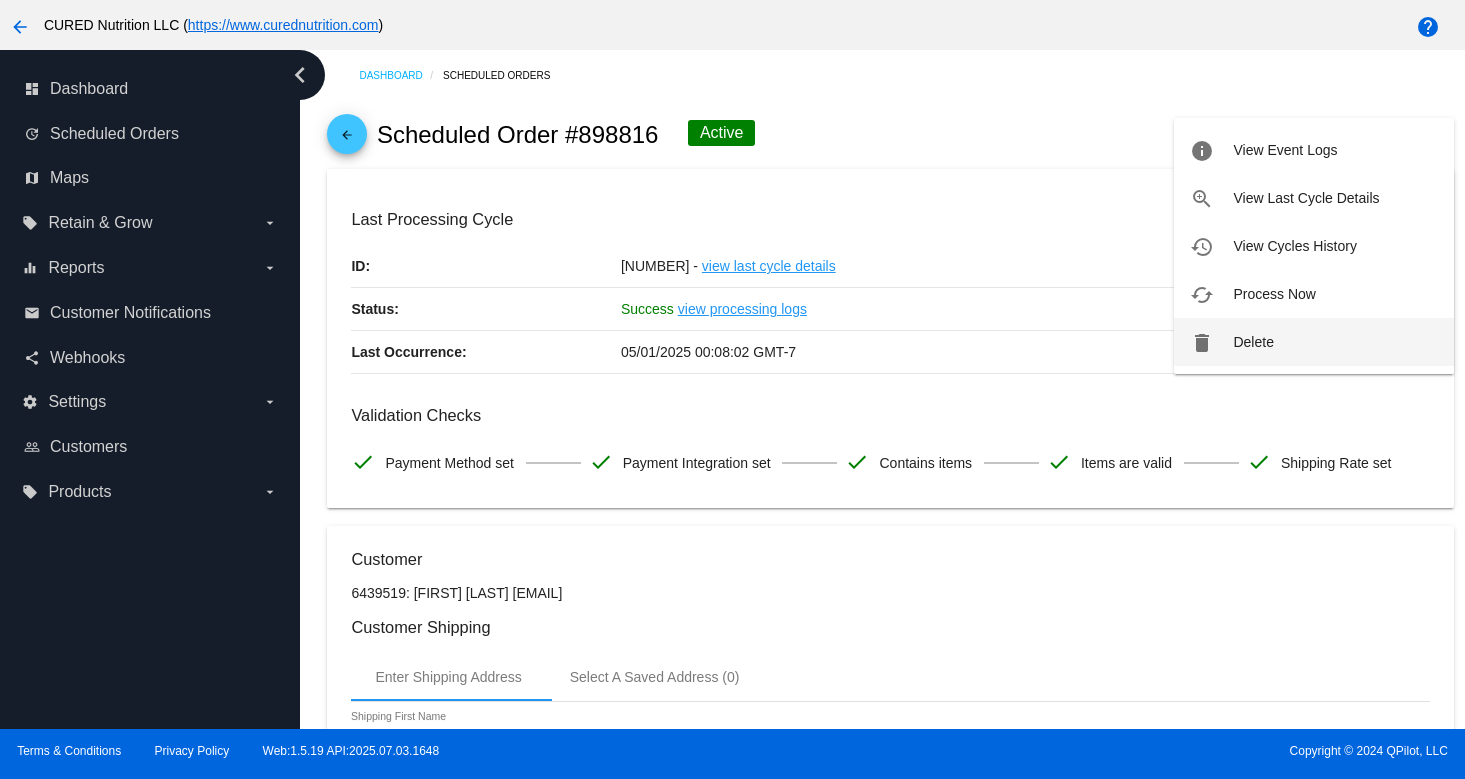 click on "Delete" at bounding box center [1285, 150] 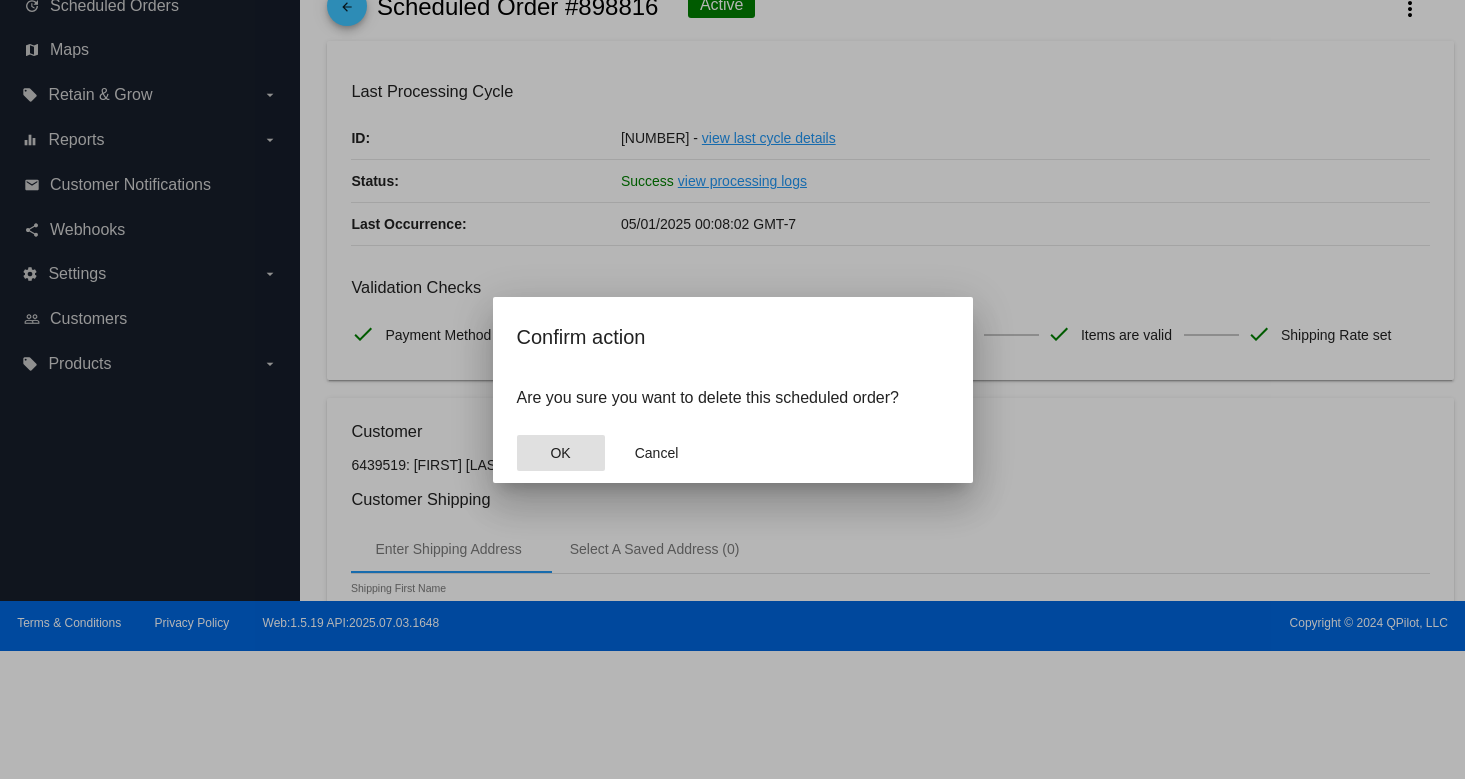 click on "OK" at bounding box center (561, 453) 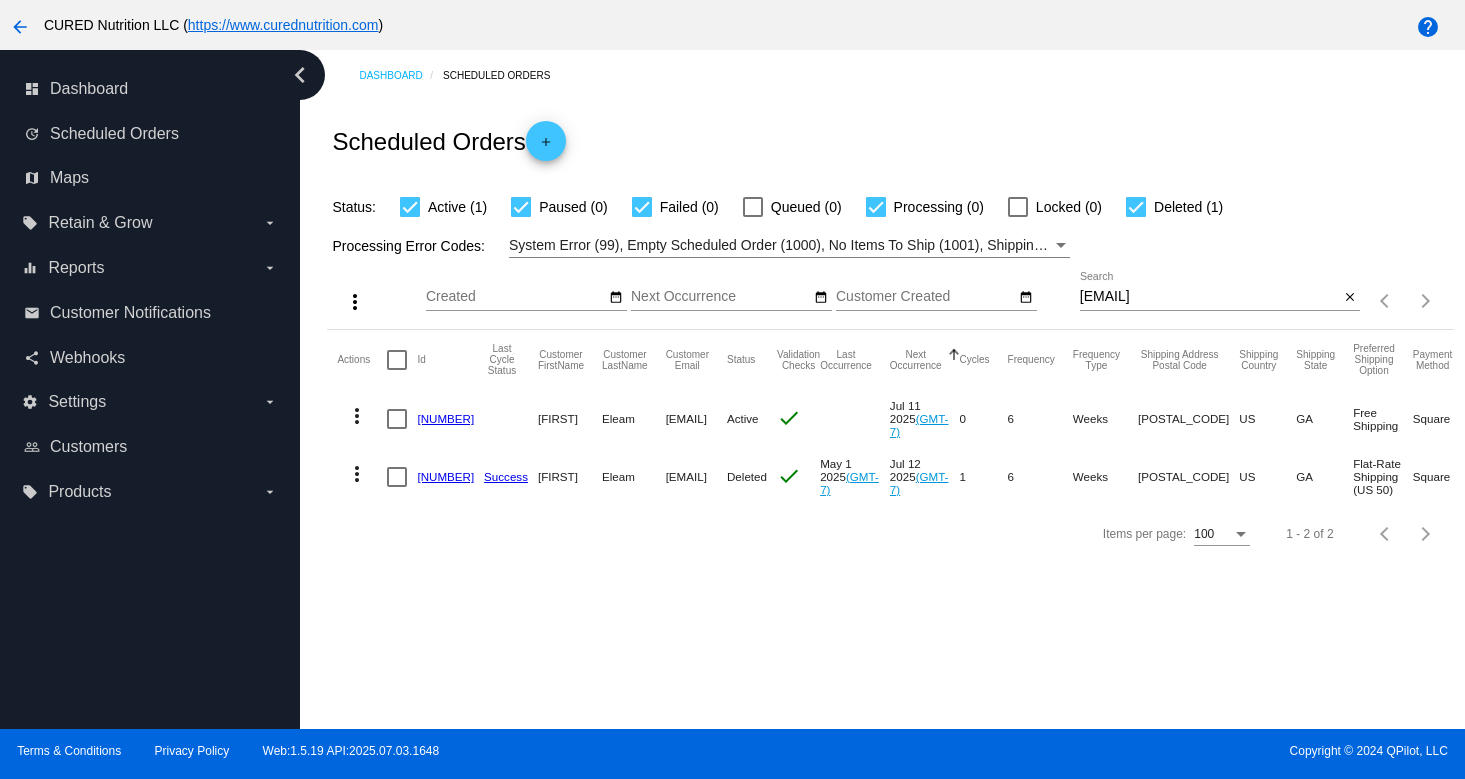 click on "[NUMBER]" at bounding box center [445, 418] 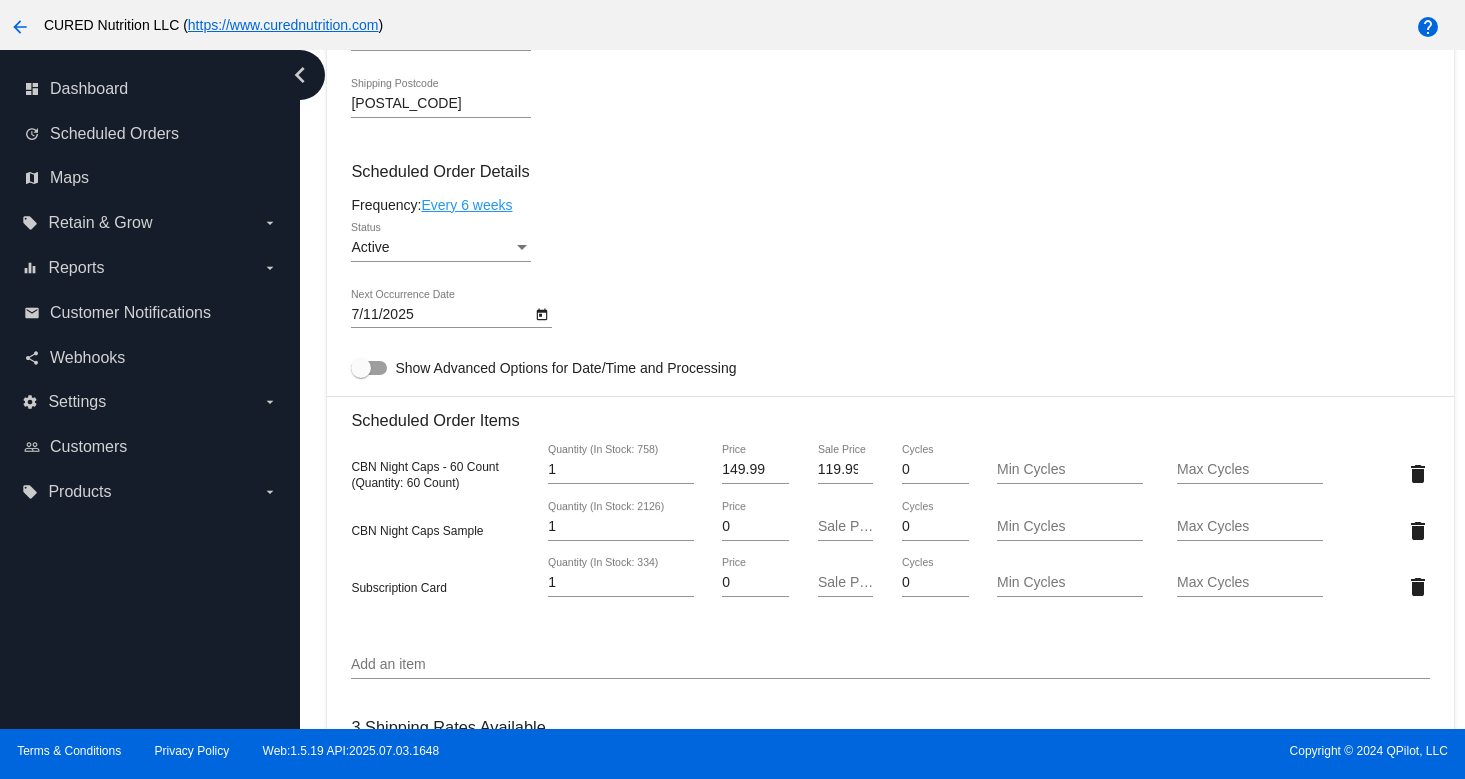 scroll, scrollTop: 1175, scrollLeft: 0, axis: vertical 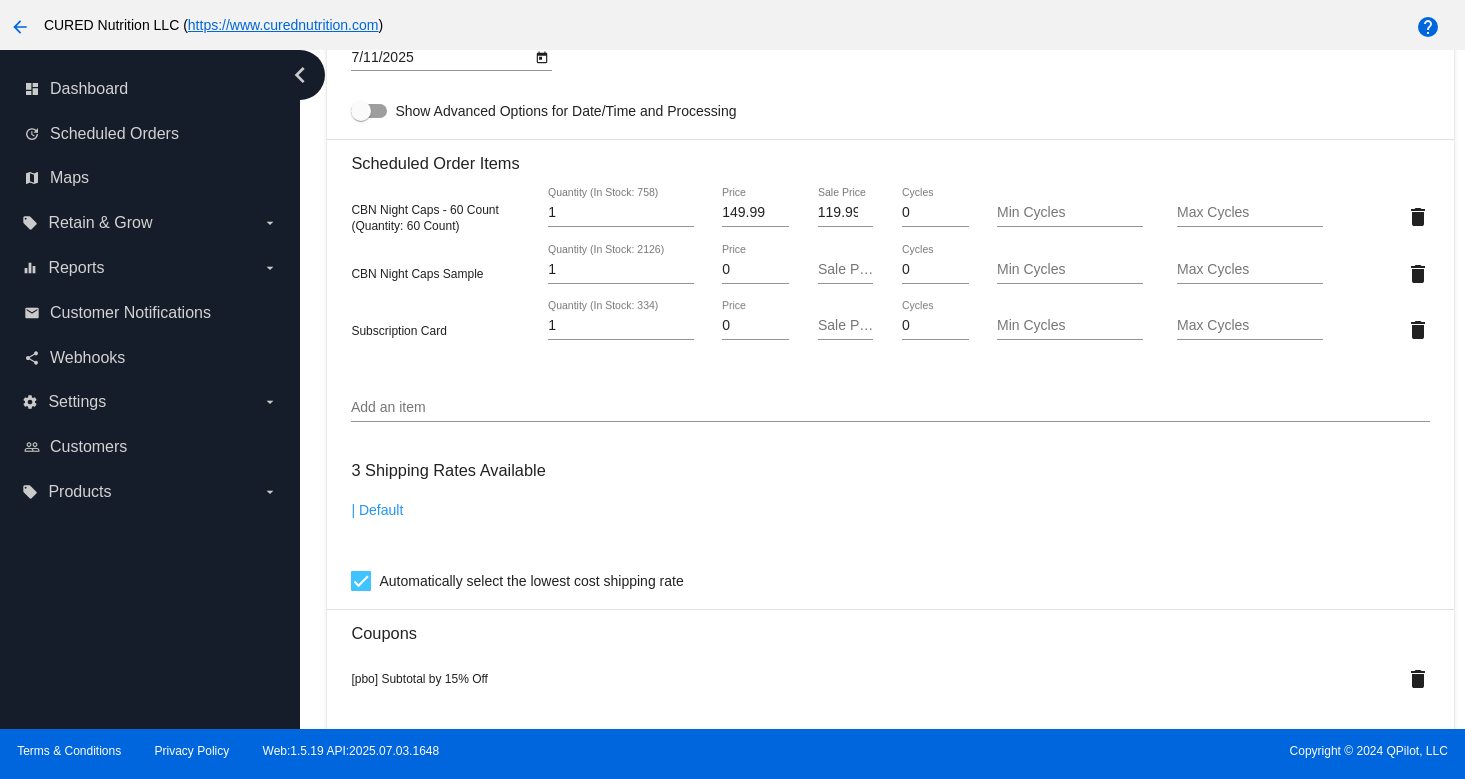 click on "Add an item" at bounding box center (890, 408) 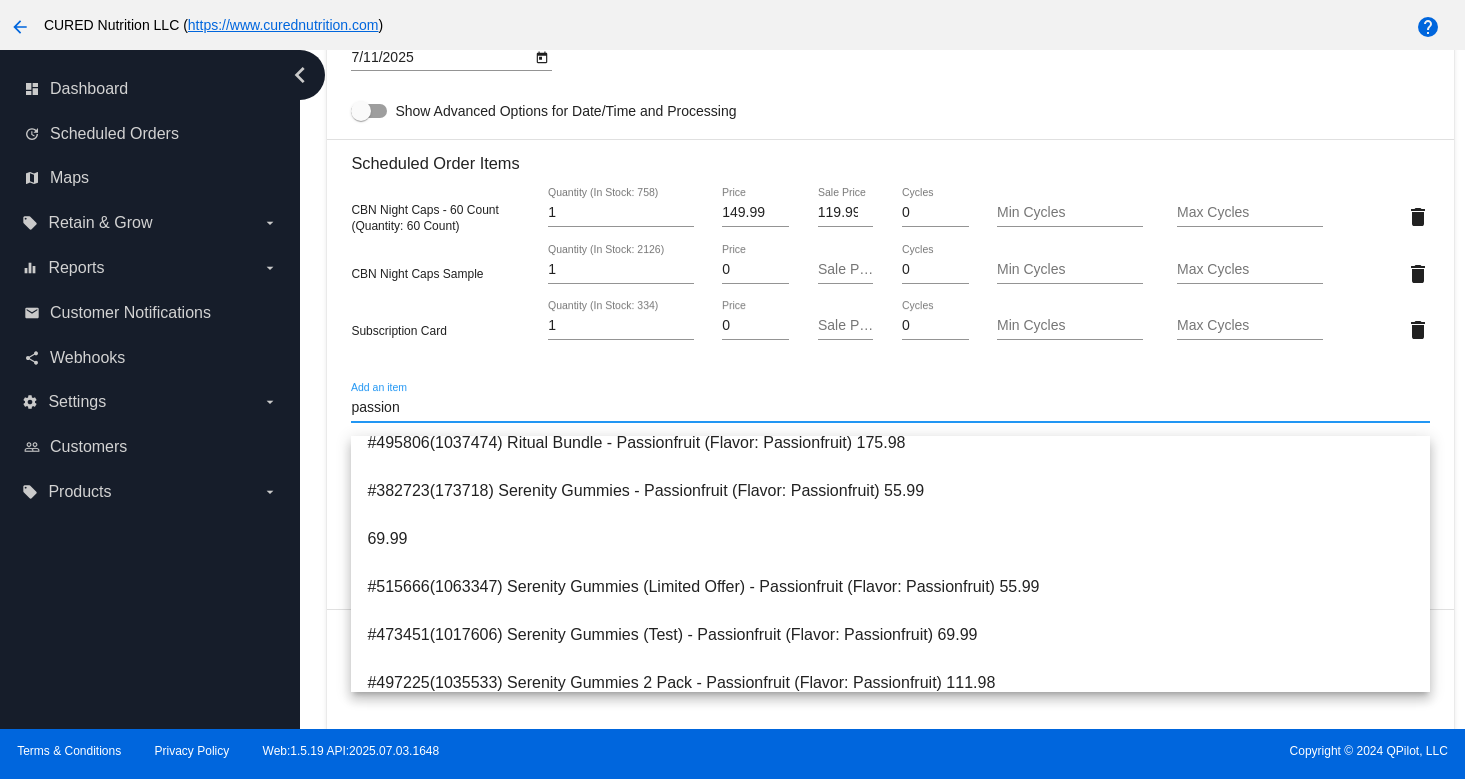 scroll, scrollTop: 319, scrollLeft: 0, axis: vertical 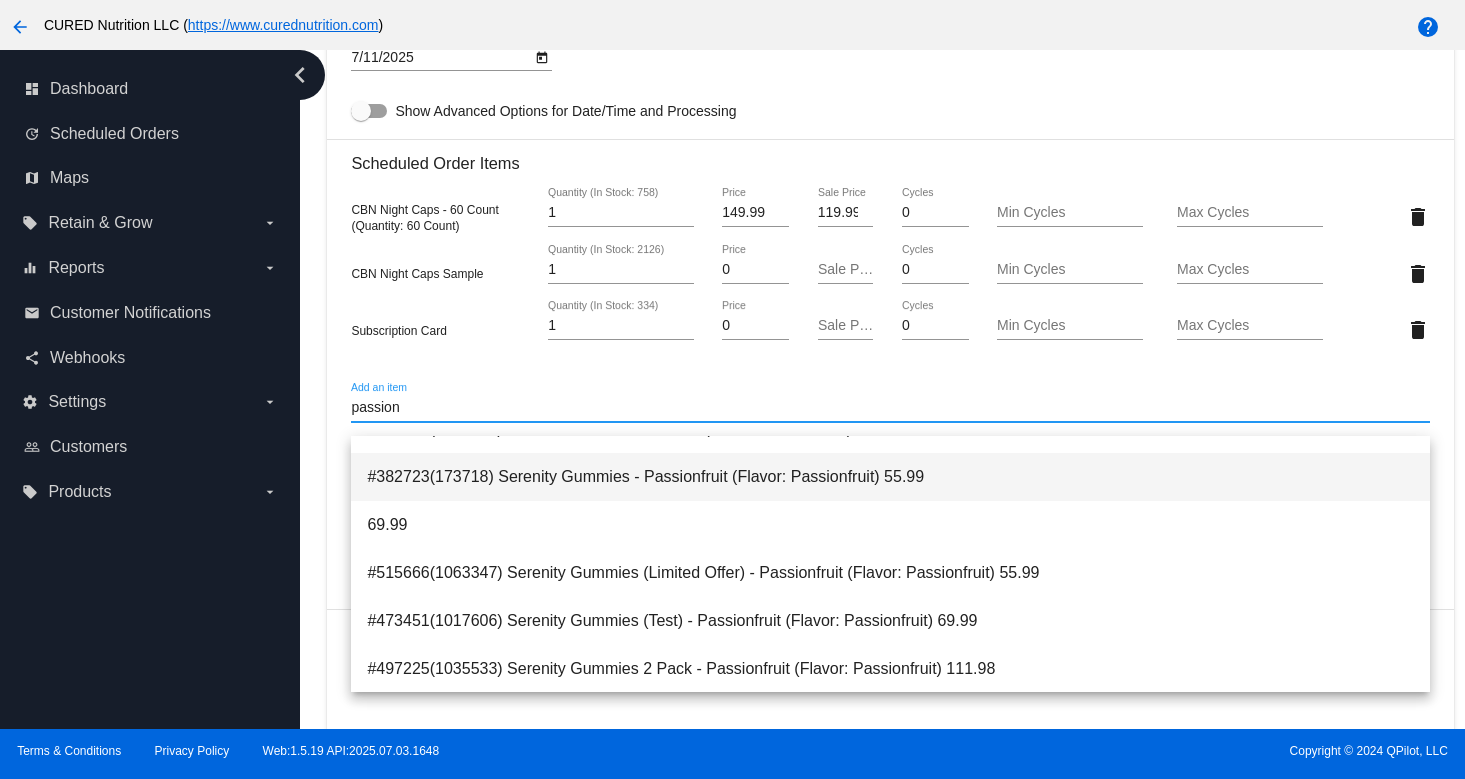 type on "passion" 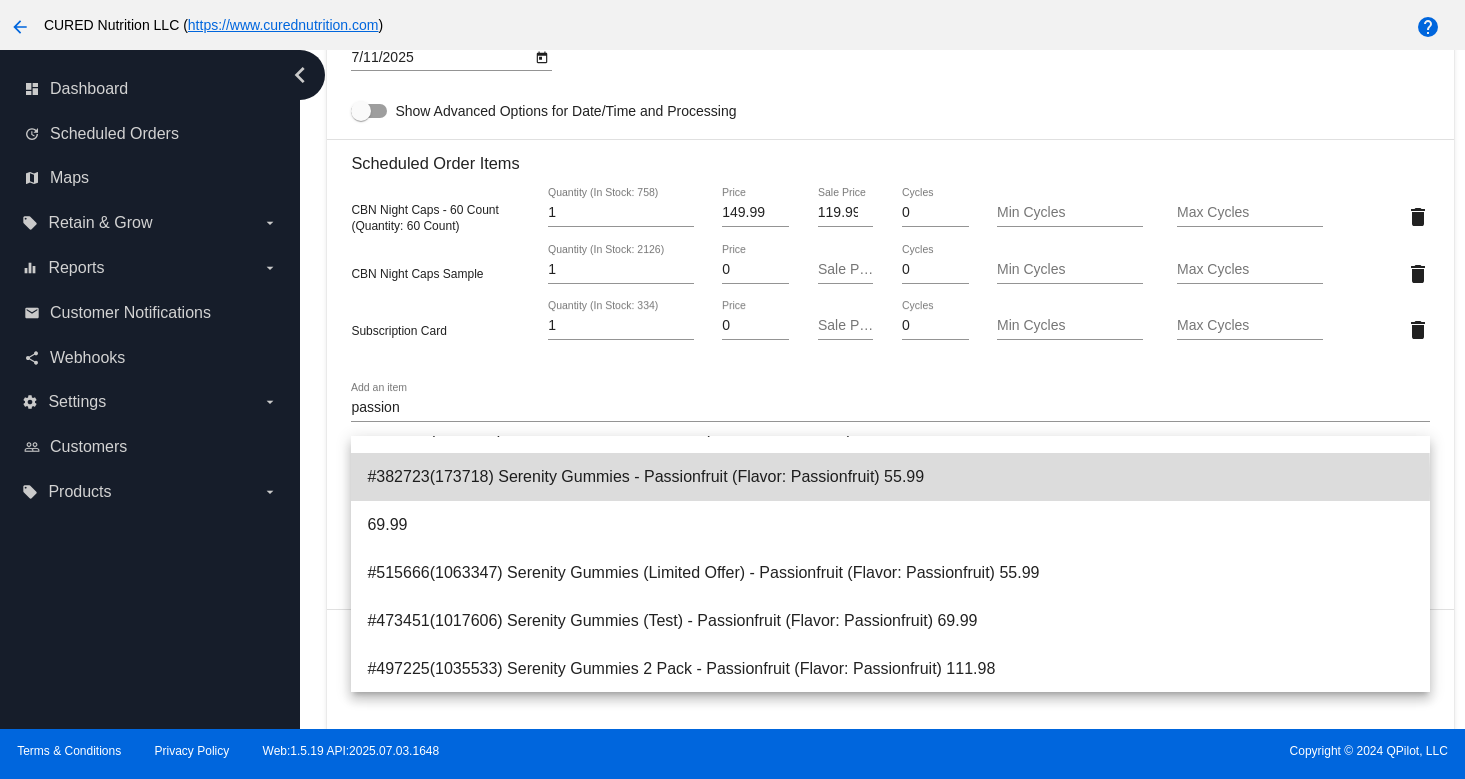 click on "#382723(173718) Serenity Gummies - Passionfruit (Flavor: Passionfruit) 55.99" at bounding box center (890, 477) 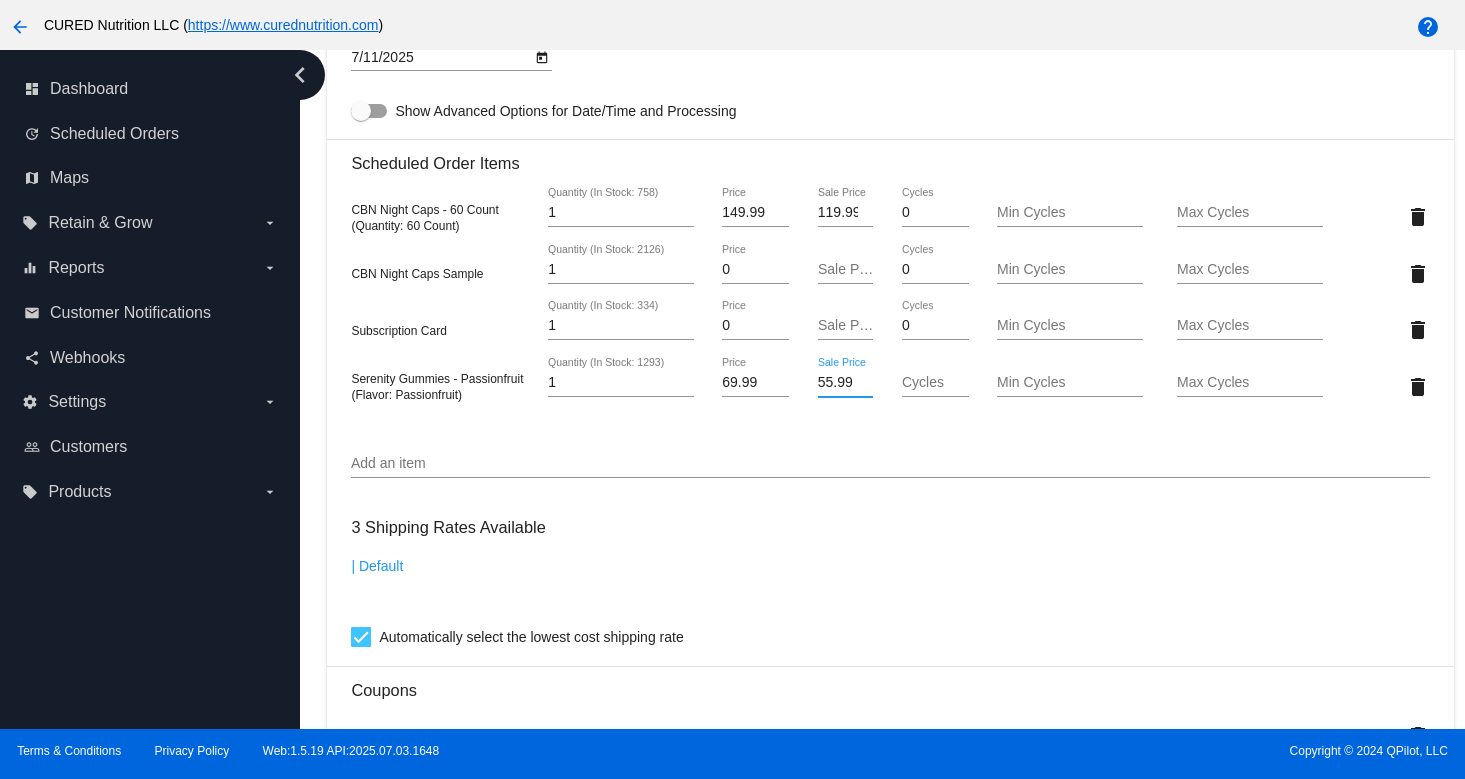 click on "55.99" at bounding box center [846, 383] 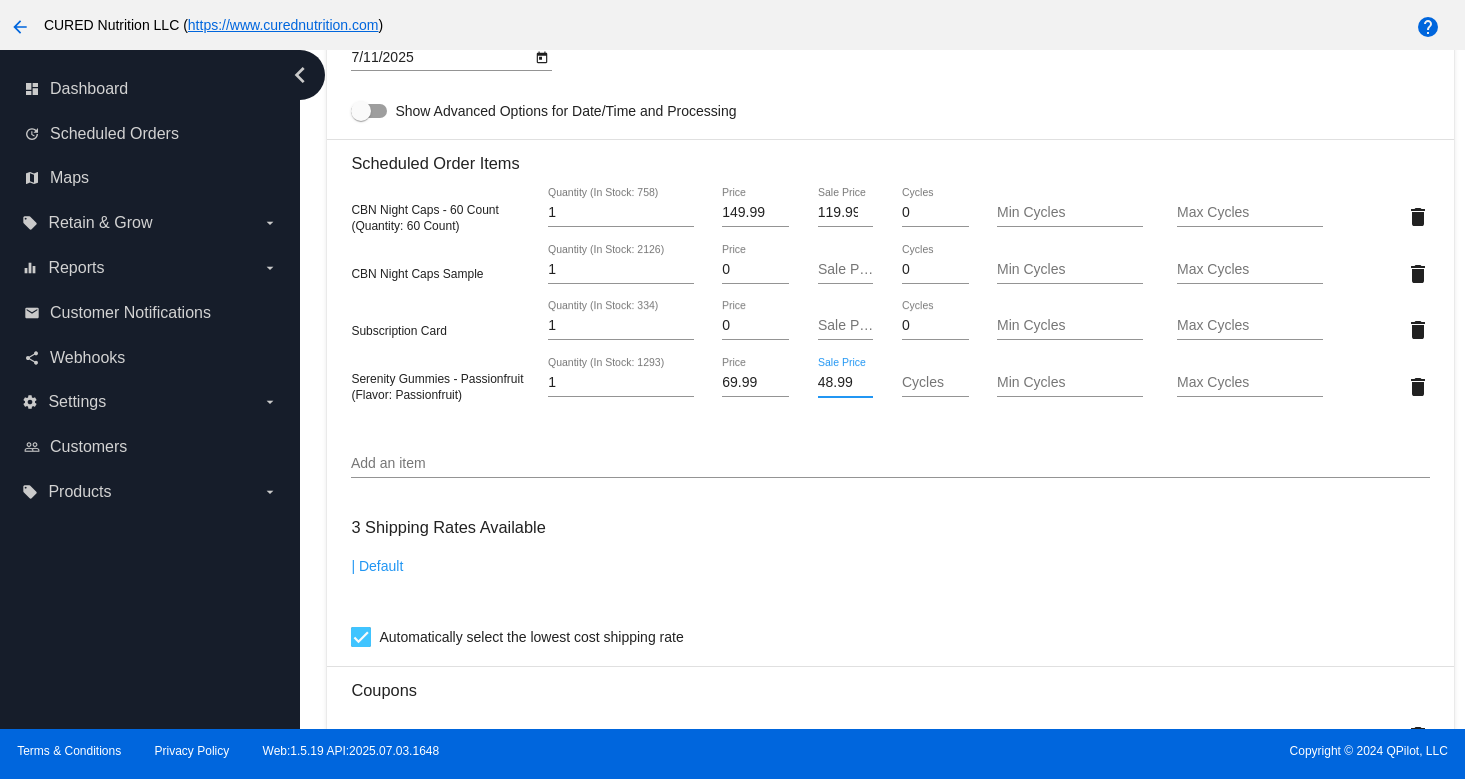 type on "48.99" 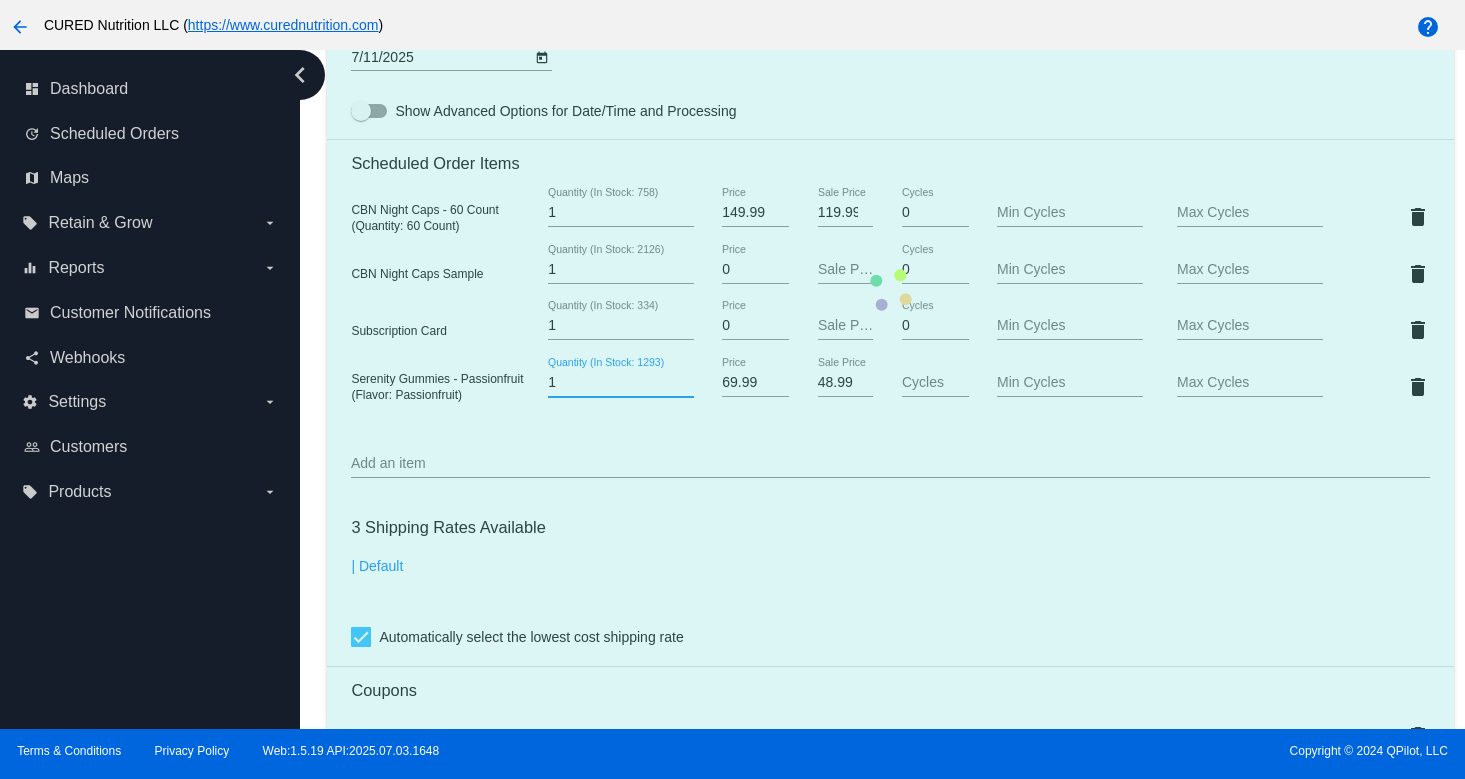 click on "Customer
6439519: [FIRST] [LAST]
[EMAIL]
Customer Shipping
Enter Shipping Address Select A Saved Address (0)
[FIRST]
Shipping First Name
[LAST]
Shipping Last Name
US | USA
Shipping Country
99 [STREET] W
Shipping Street 1
Shipping Street 2
[CITY]
Shipping City
GA | [STATE]
Shipping State
30534
Shipping Postcode
Scheduled Order Details
Frequency:
Every 6 weeks
Active
Status
1" at bounding box center [890, 289] 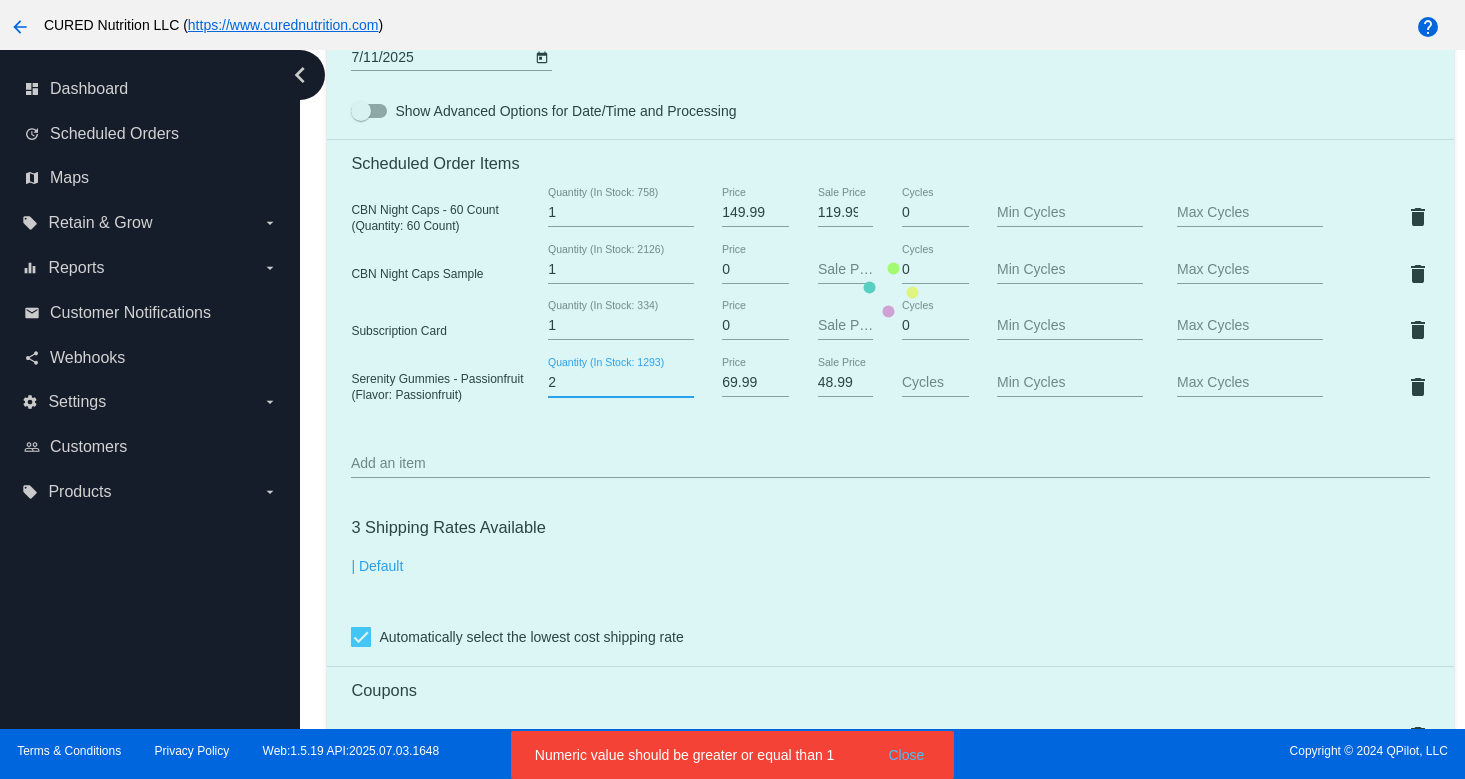 type on "2" 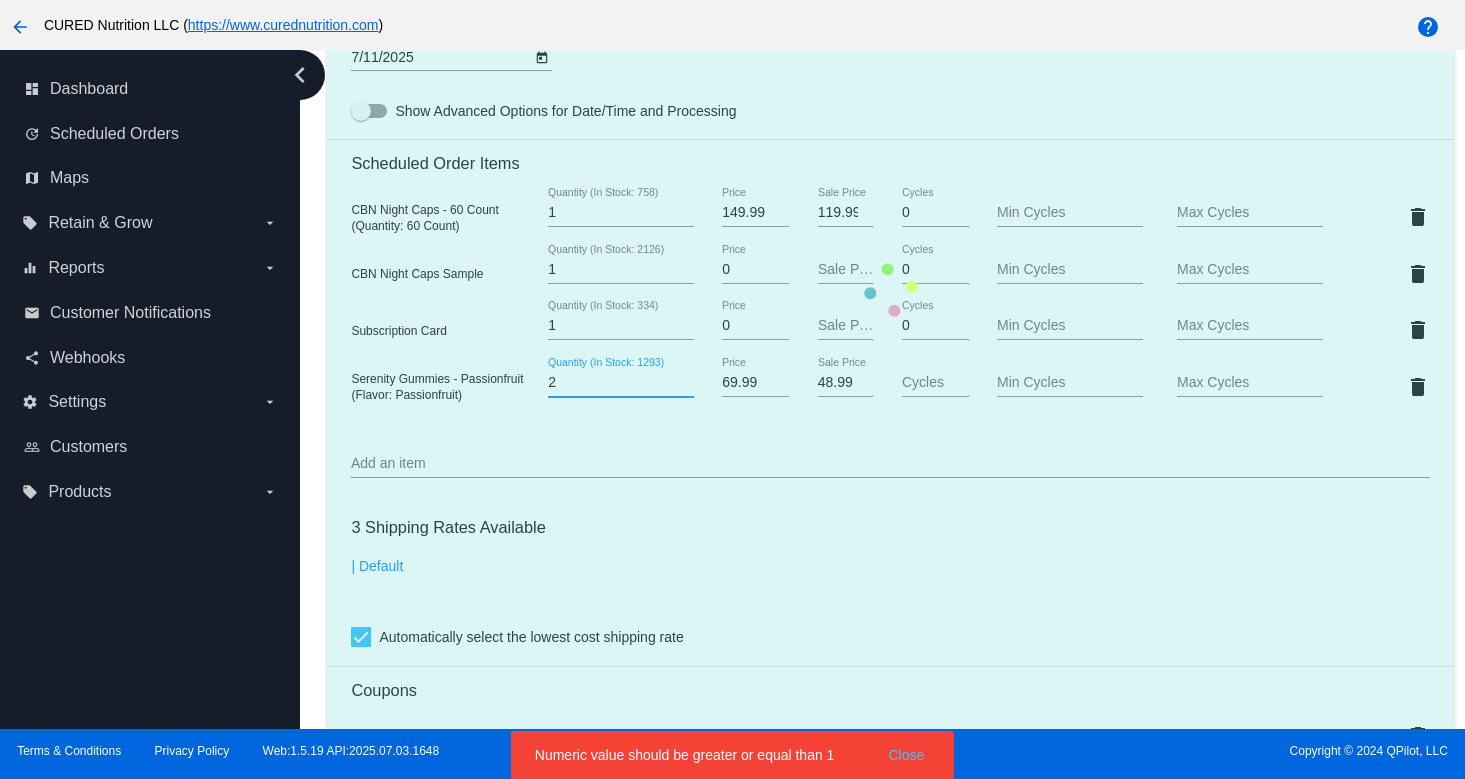 click on "Customer
6439519: [FIRST] [LAST]
[EMAIL]
Customer Shipping
Enter Shipping Address Select A Saved Address (0)
[FIRST]
Shipping First Name
[LAST]" at bounding box center (890, 142) 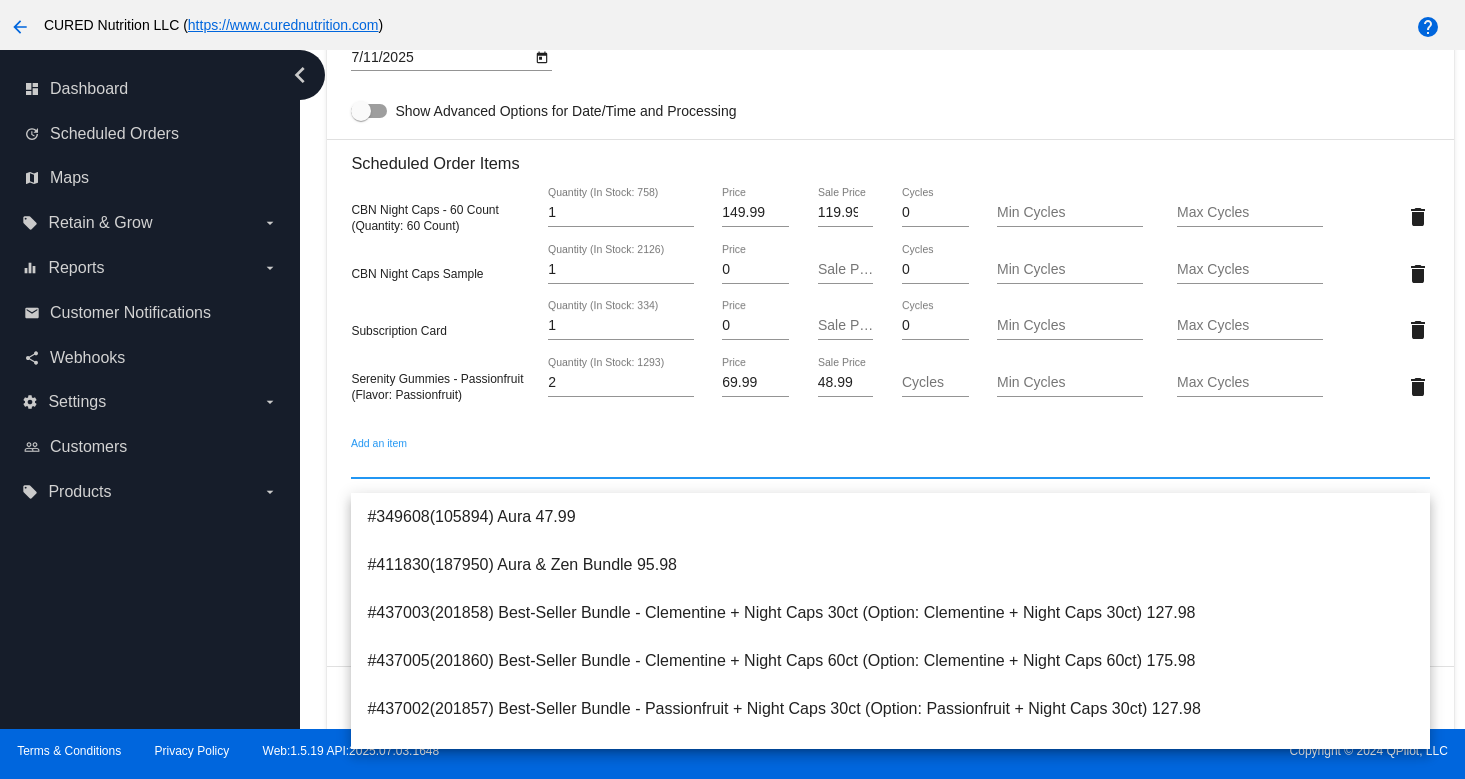 click on "Add an item" at bounding box center (890, 464) 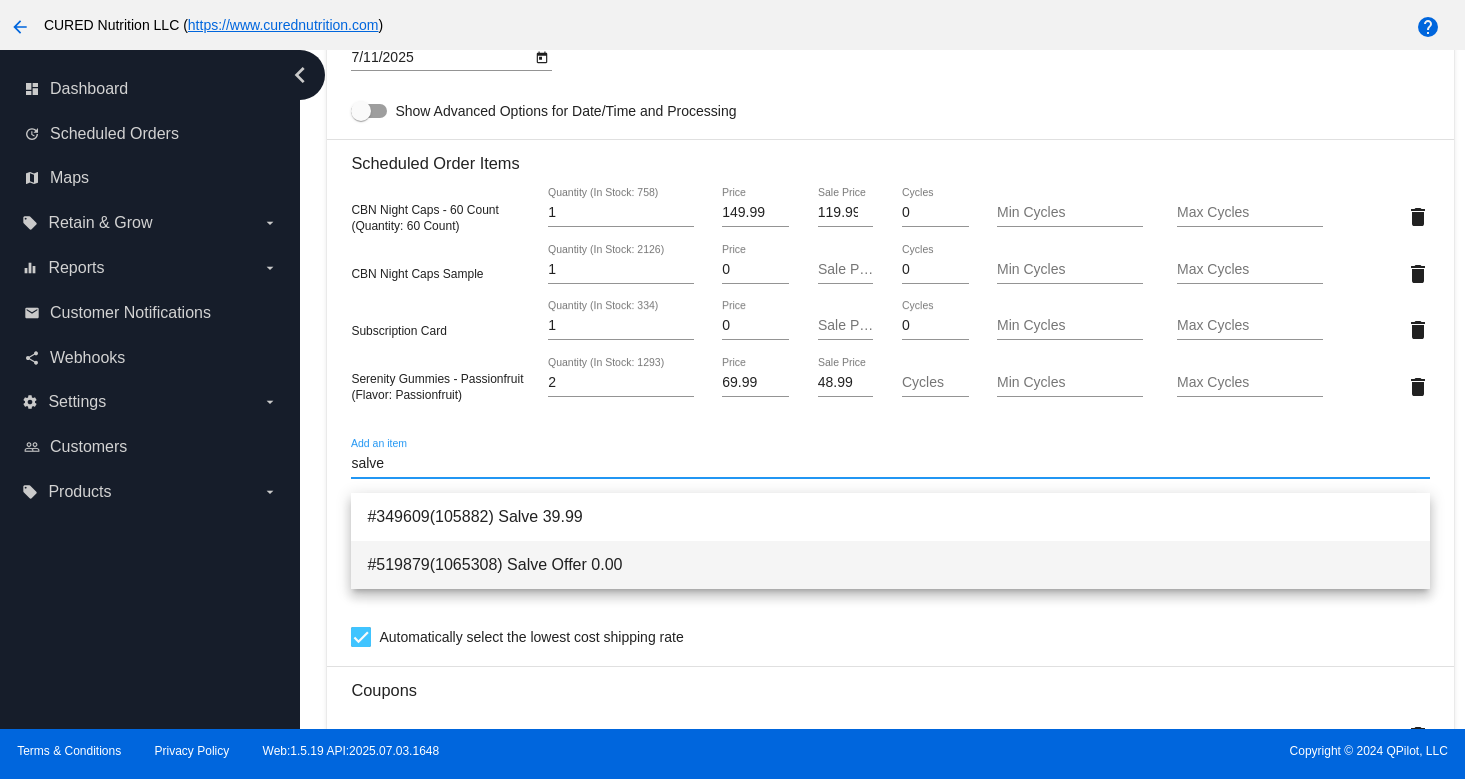 type on "salve" 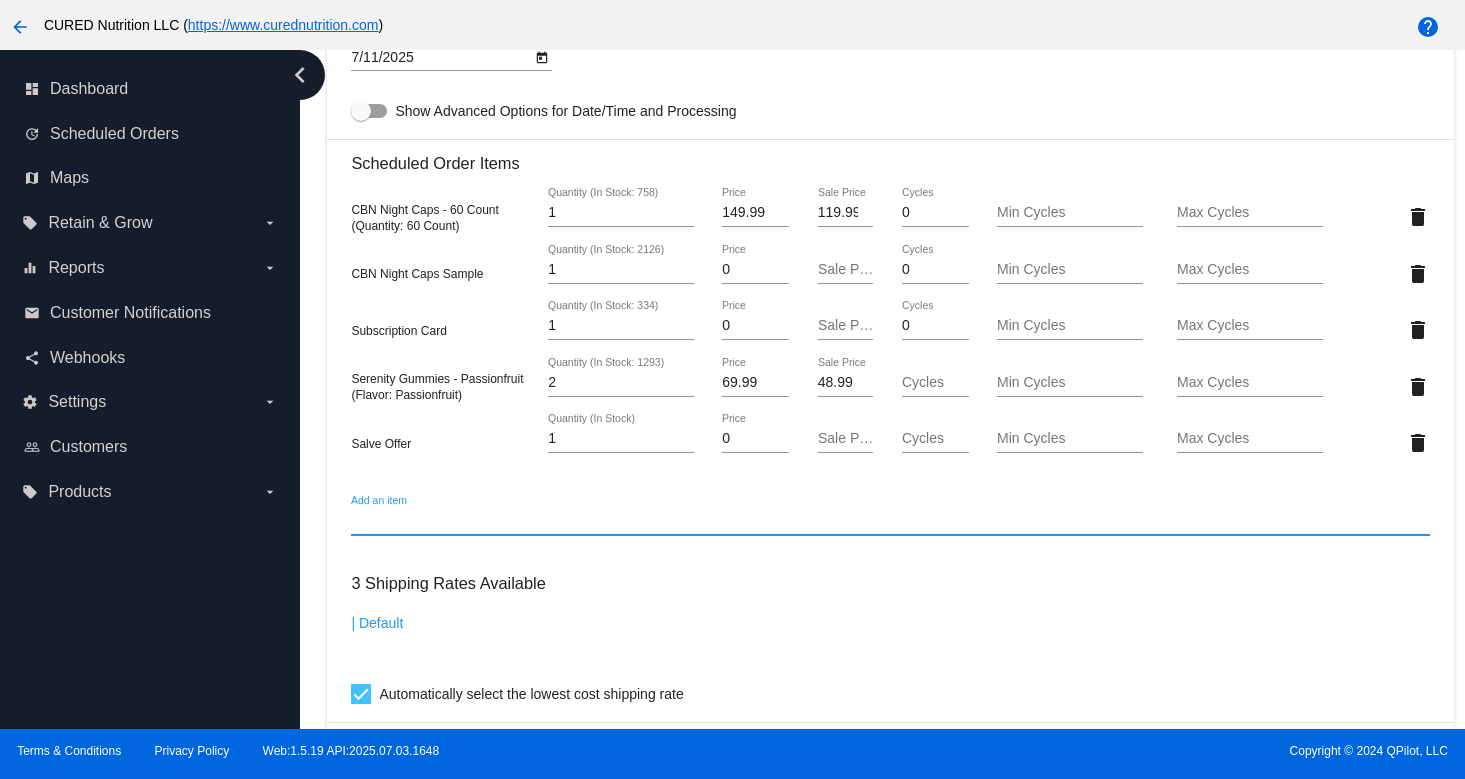 scroll, scrollTop: 1931, scrollLeft: 0, axis: vertical 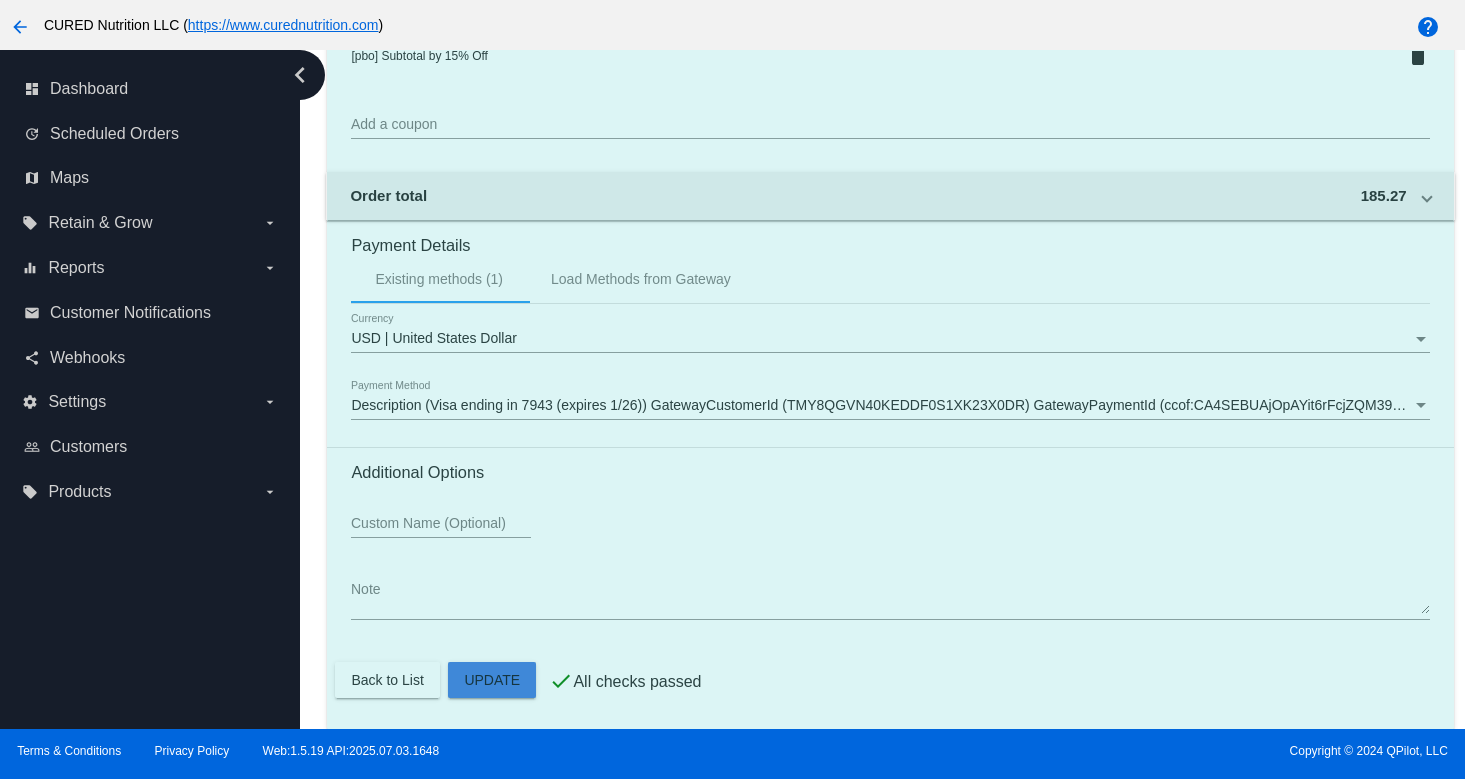 click on "Customer
6439519: [FIRST] [LAST]
[EMAIL]
Customer Shipping
Enter Shipping Address Select A Saved Address (0)
[FIRST]
Shipping First Name
[LAST]
Shipping Last Name
US | USA
Shipping Country
99 [STREET] W
Shipping Street 1
Shipping Street 2
[CITY]
Shipping City
GA | [STATE]
Shipping State
30534
Shipping Postcode
Scheduled Order Details
Frequency:
Every 6 weeks
Active
Status
1" at bounding box center [890, -418] 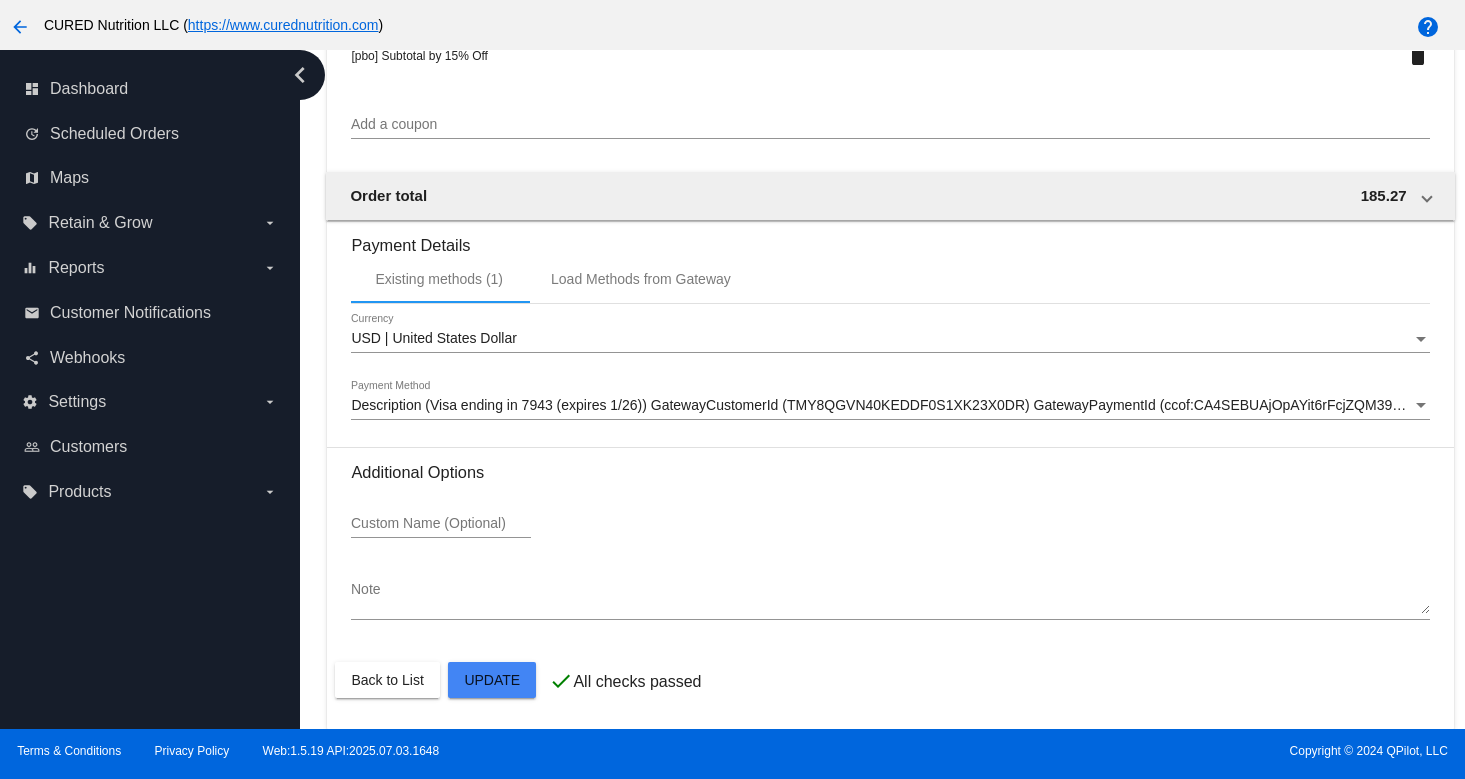 scroll, scrollTop: 1922, scrollLeft: 0, axis: vertical 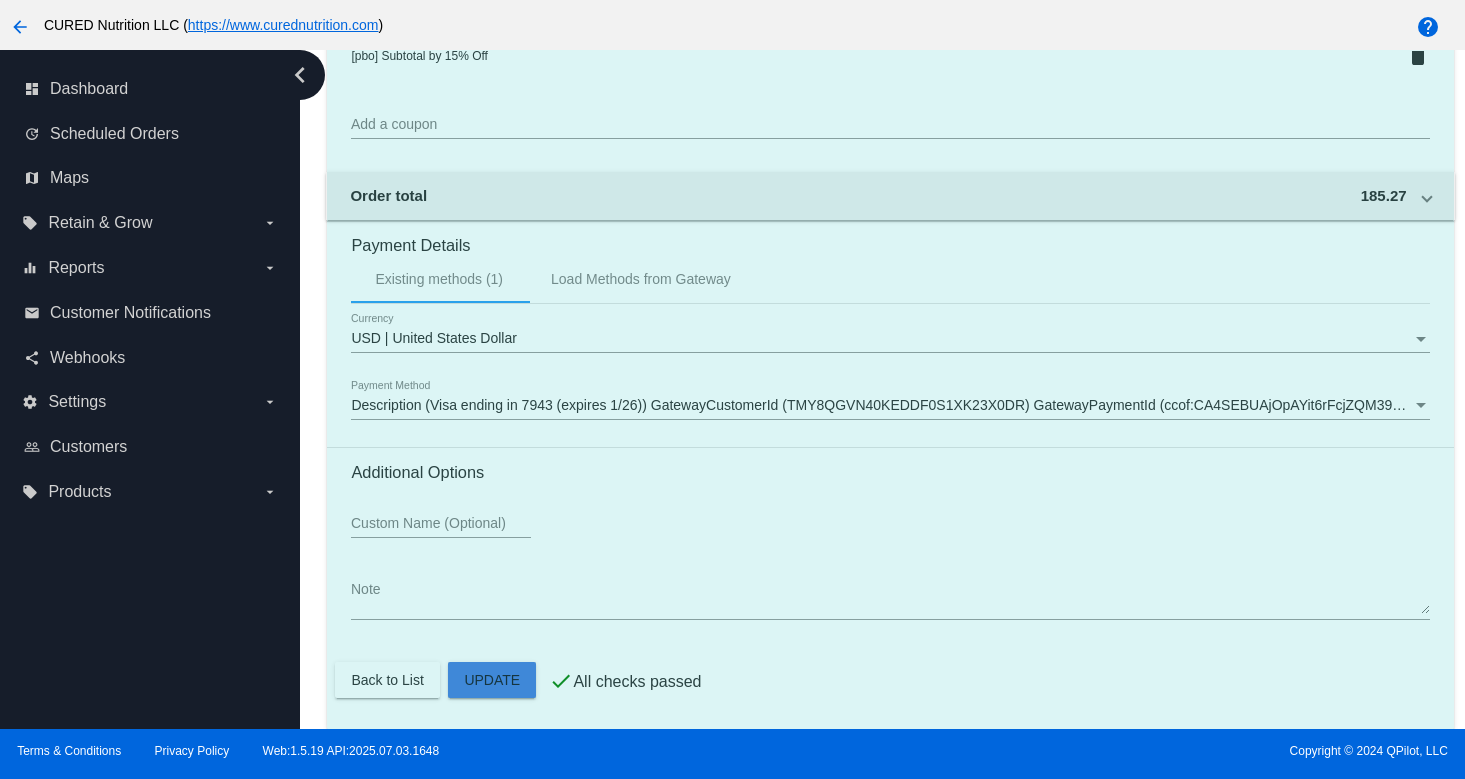 click on "Customer
6439519: [FIRST] [LAST]
[EMAIL]
Customer Shipping
Enter Shipping Address Select A Saved Address (0)
[FIRST]
Shipping First Name
[LAST]
Shipping Last Name
US | USA
Shipping Country
99 [STREET] W
Shipping Street 1
Shipping Street 2
[CITY]
Shipping City
GA | [STATE]
Shipping State
30534
Shipping Postcode
Scheduled Order Details
Frequency:
Every 6 weeks
Active
Status
1" at bounding box center (890, -418) 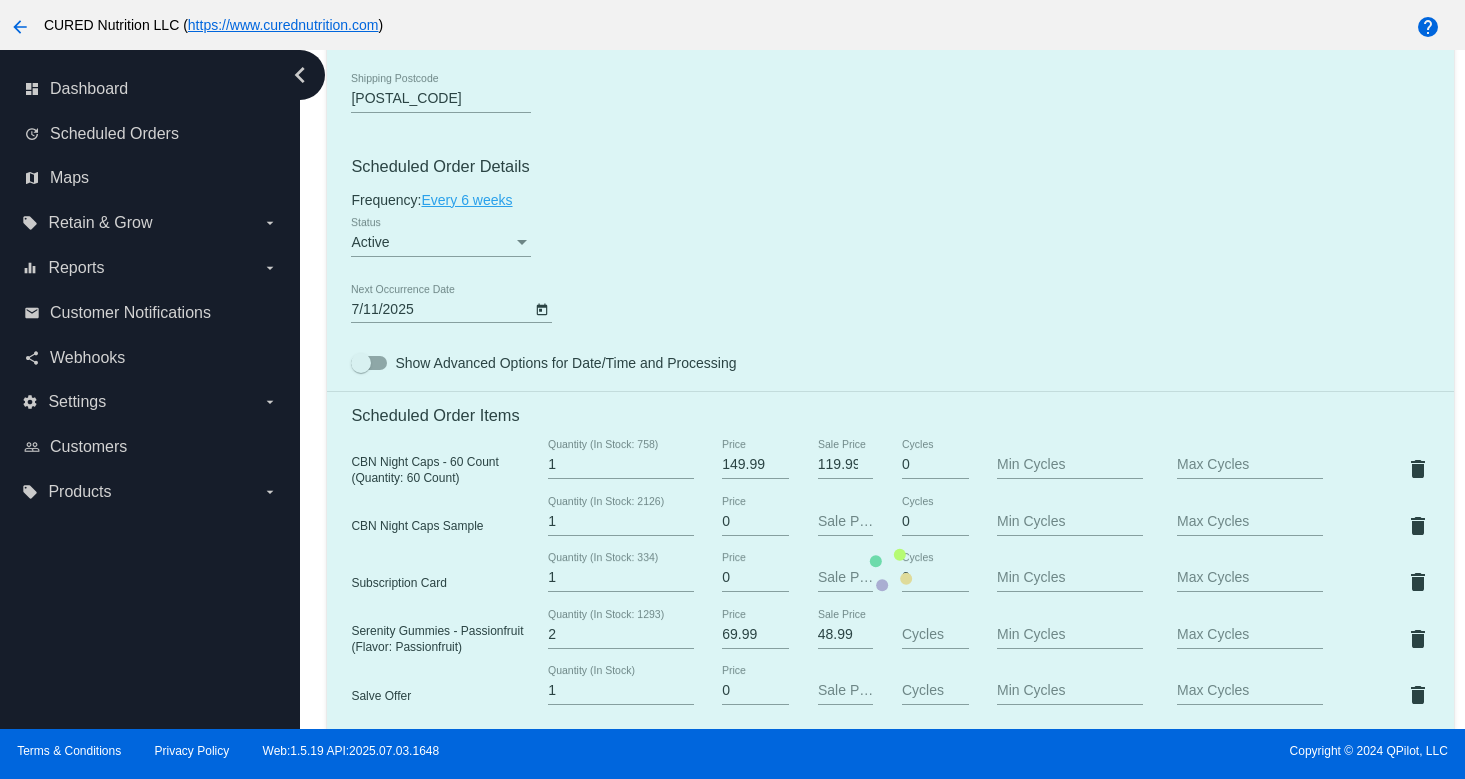 scroll, scrollTop: 915, scrollLeft: 0, axis: vertical 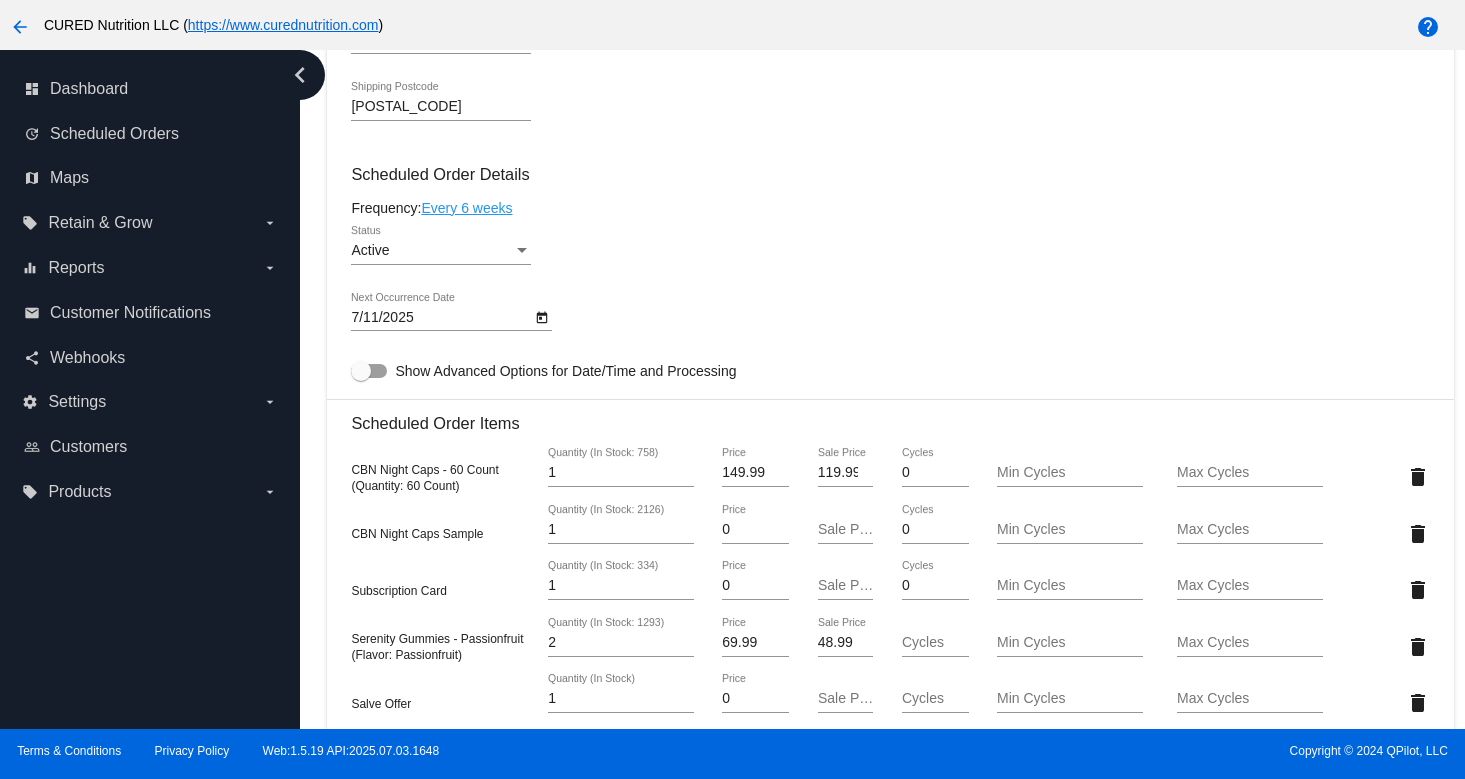 click on "Every 6 weeks" at bounding box center (466, 208) 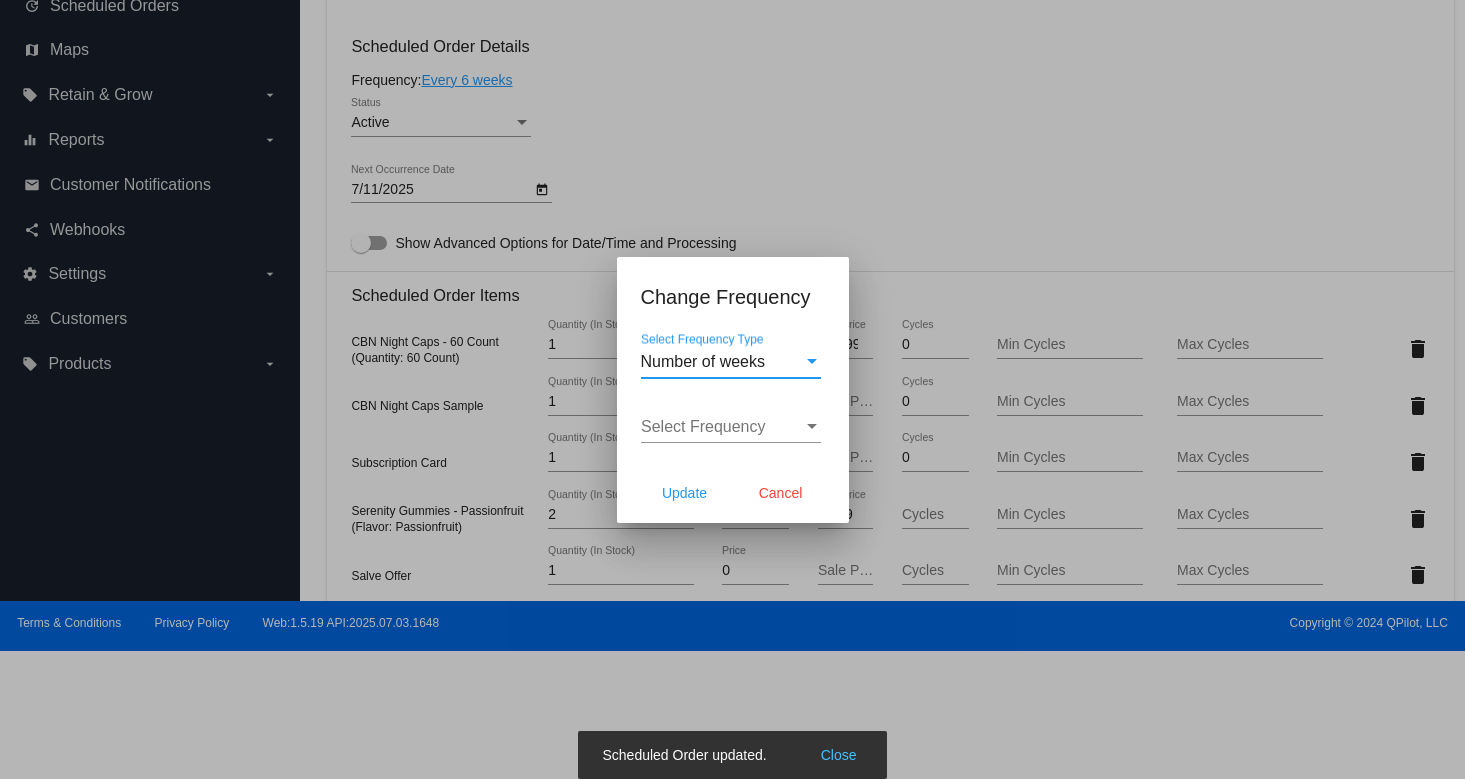 click on "Number of weeks
Select Frequency Type" at bounding box center [731, 355] 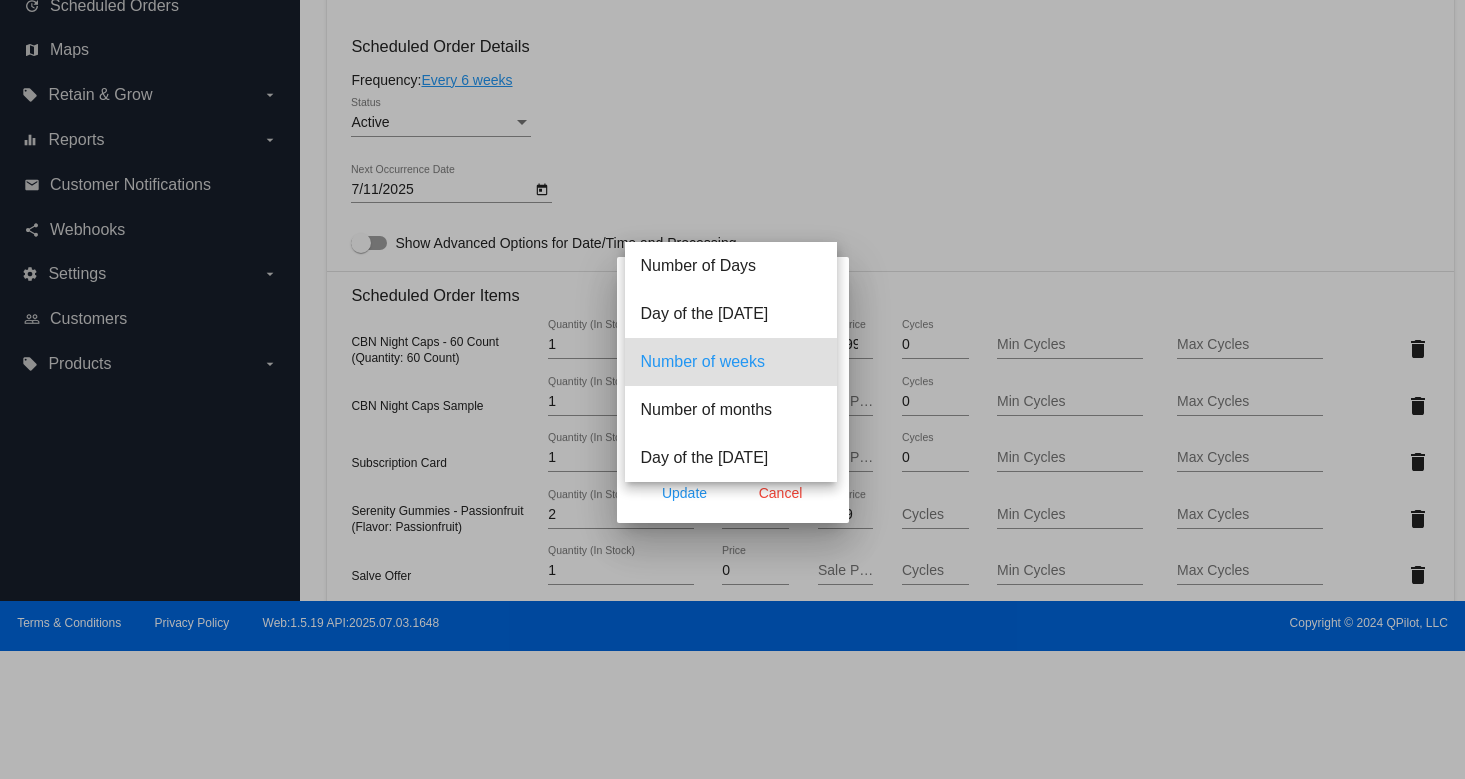 click on "Number of weeks" at bounding box center (731, 362) 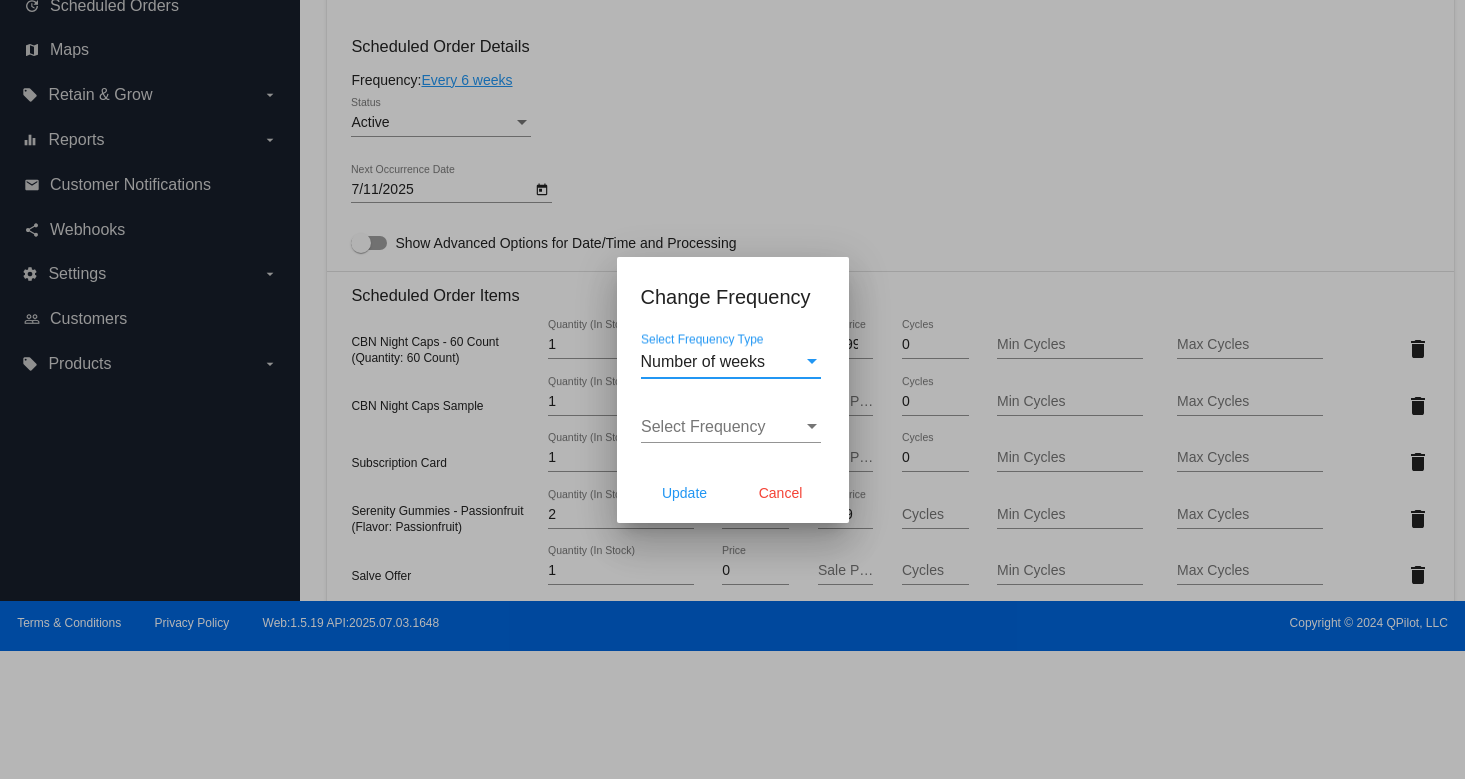 click on "Select Frequency" at bounding box center (703, 426) 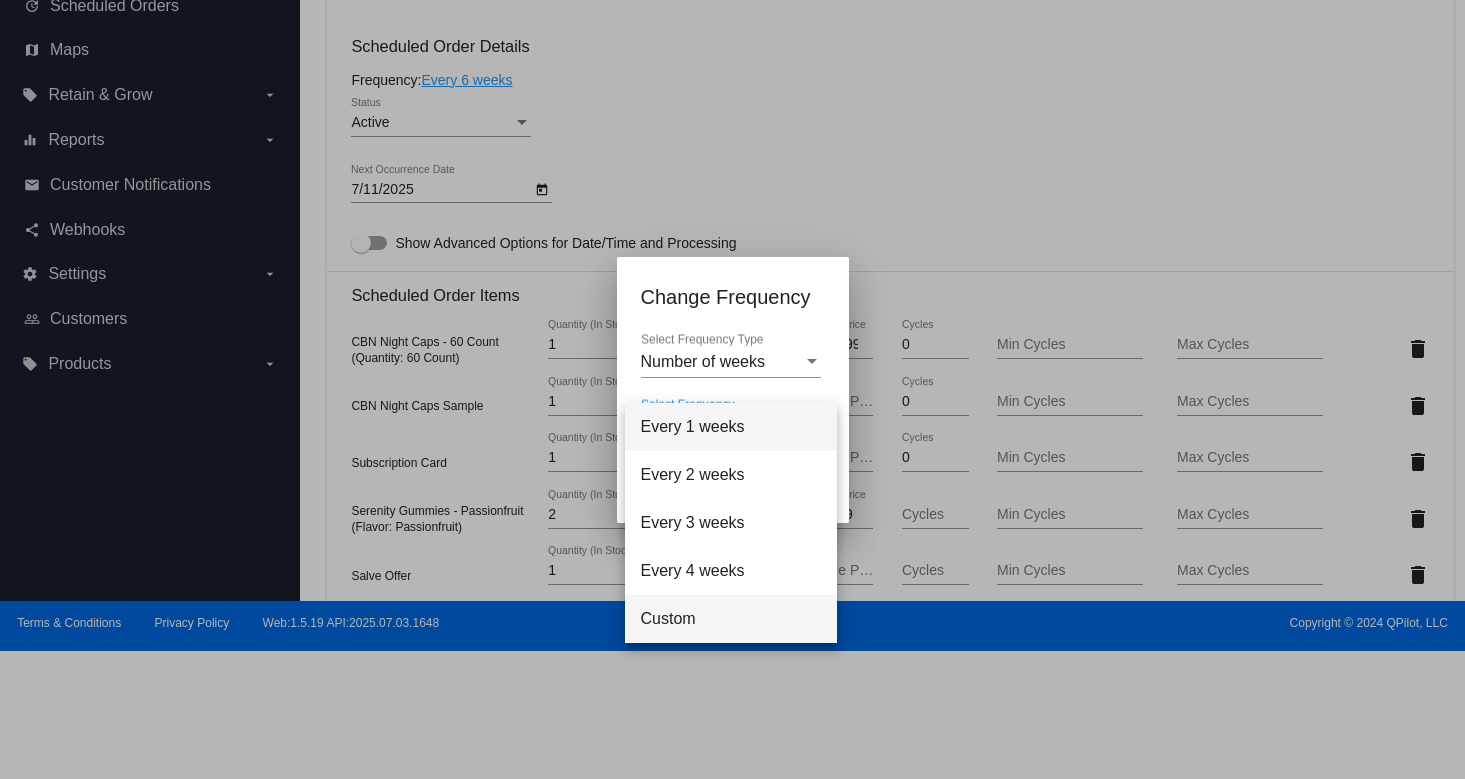 click on "Custom" at bounding box center [731, 619] 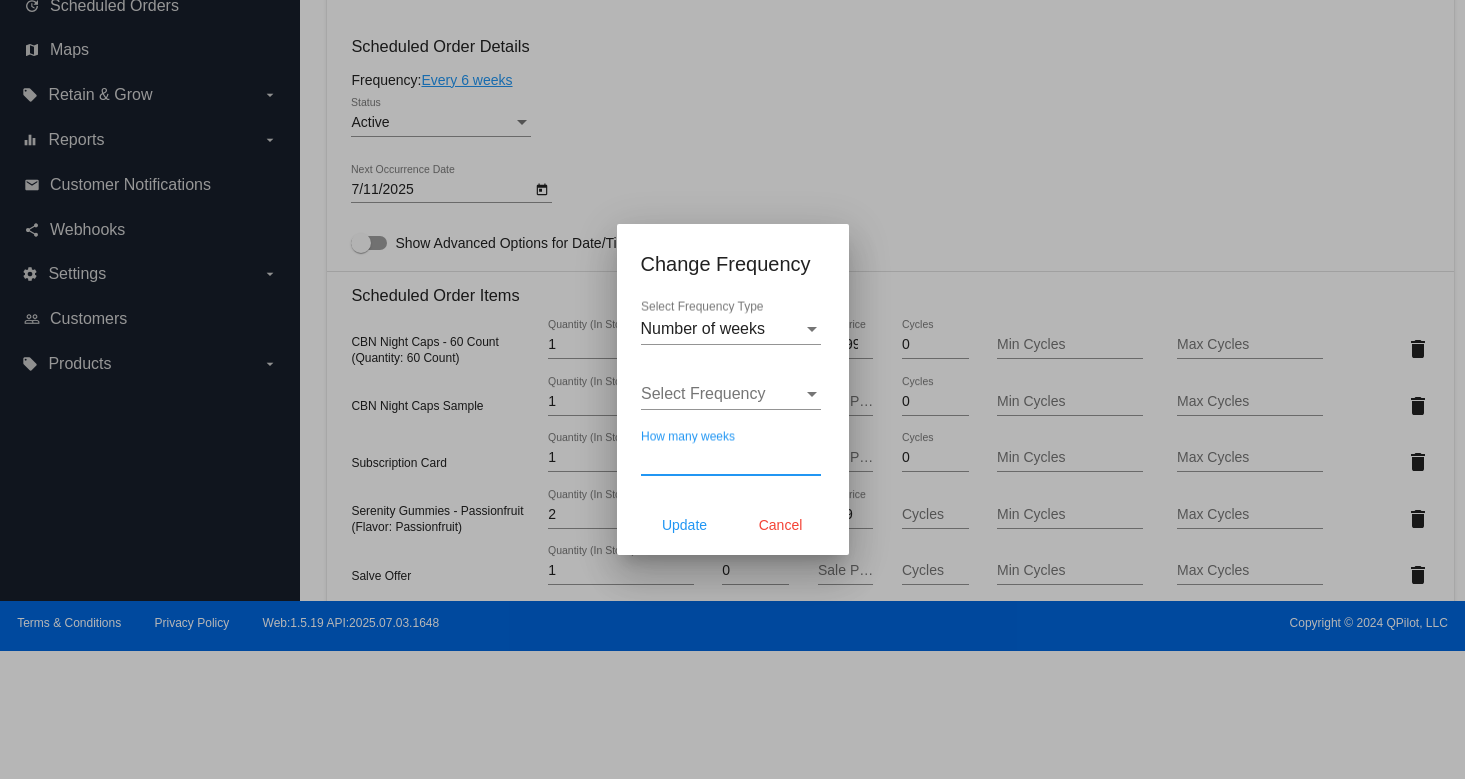 click on "How many weeks" at bounding box center [731, 459] 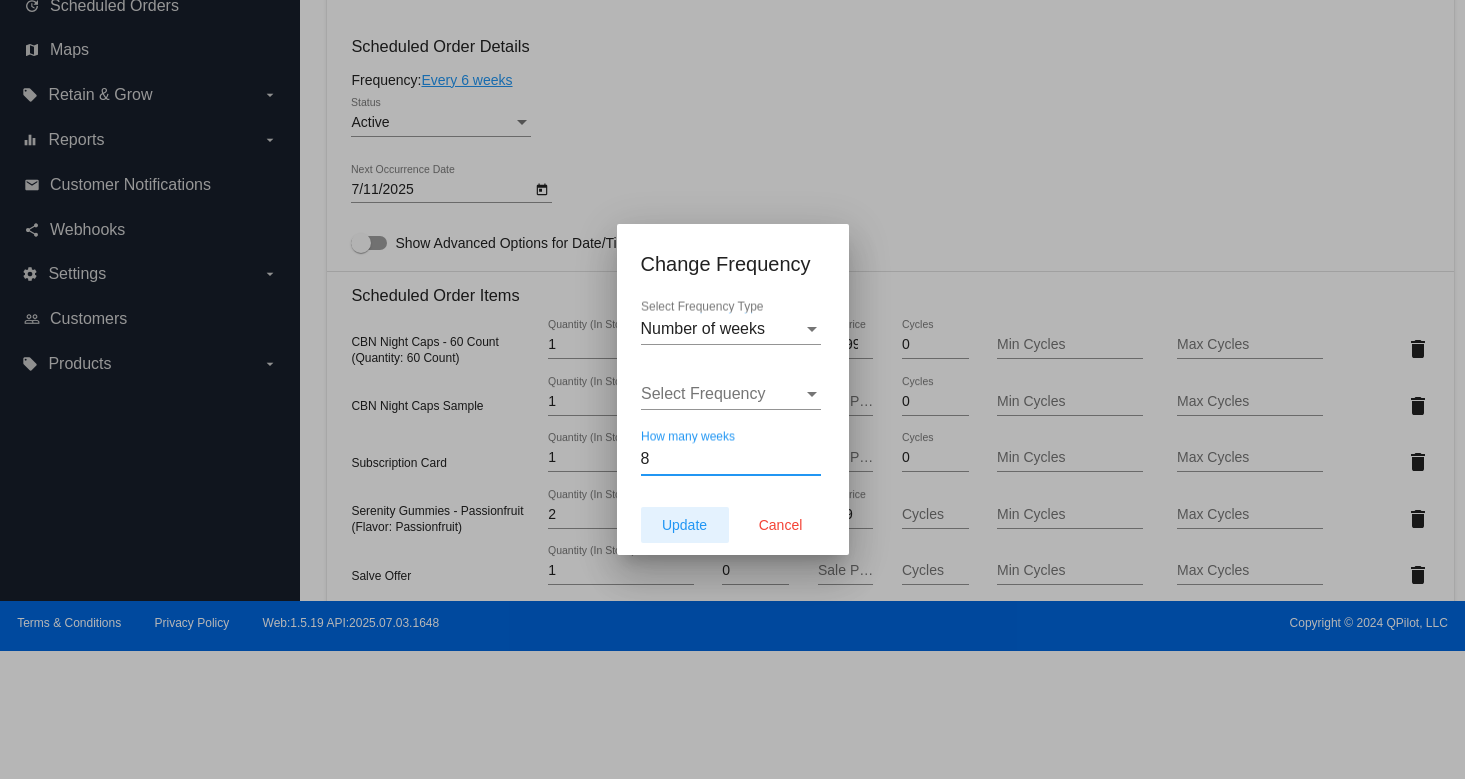 type on "8" 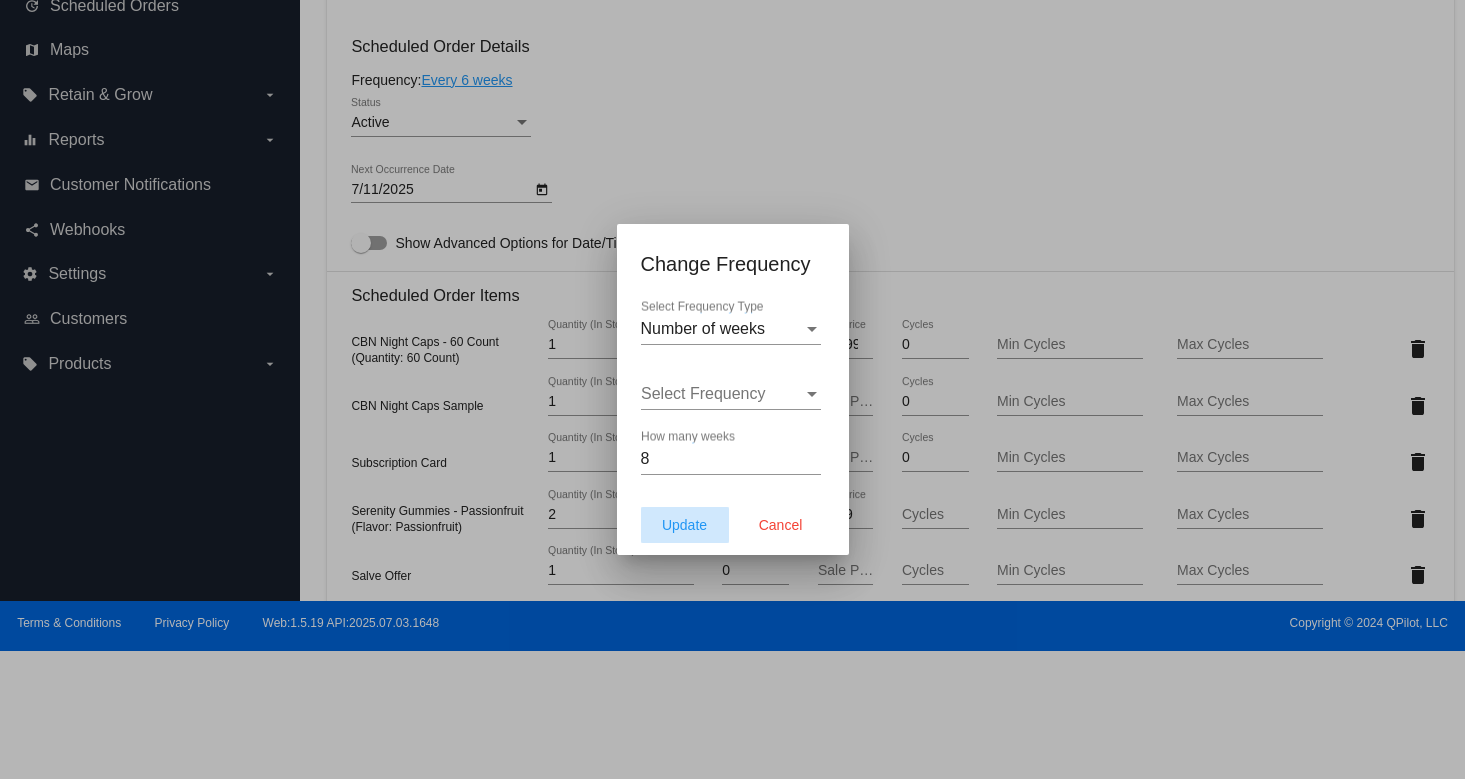 click on "Update" at bounding box center (684, 525) 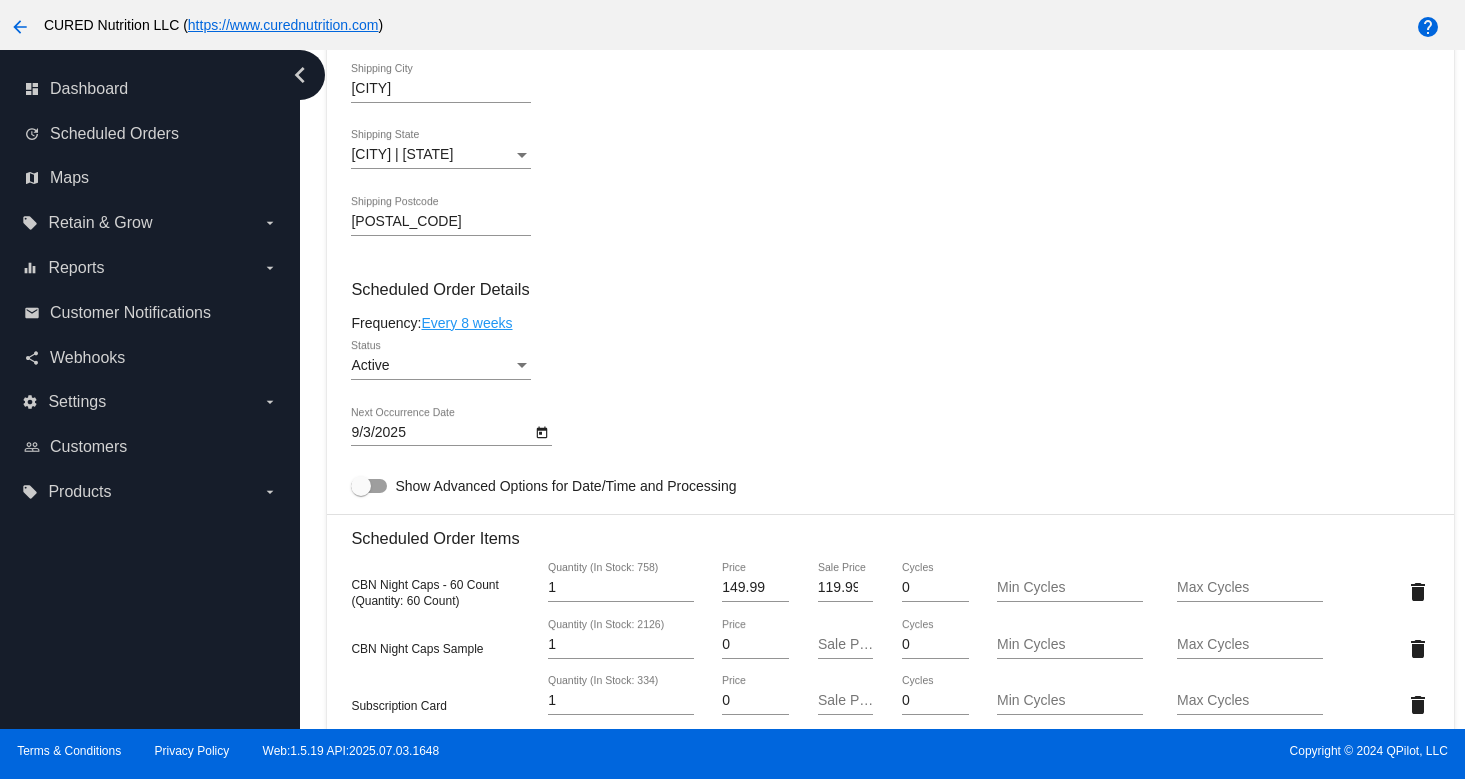 scroll, scrollTop: 672, scrollLeft: 0, axis: vertical 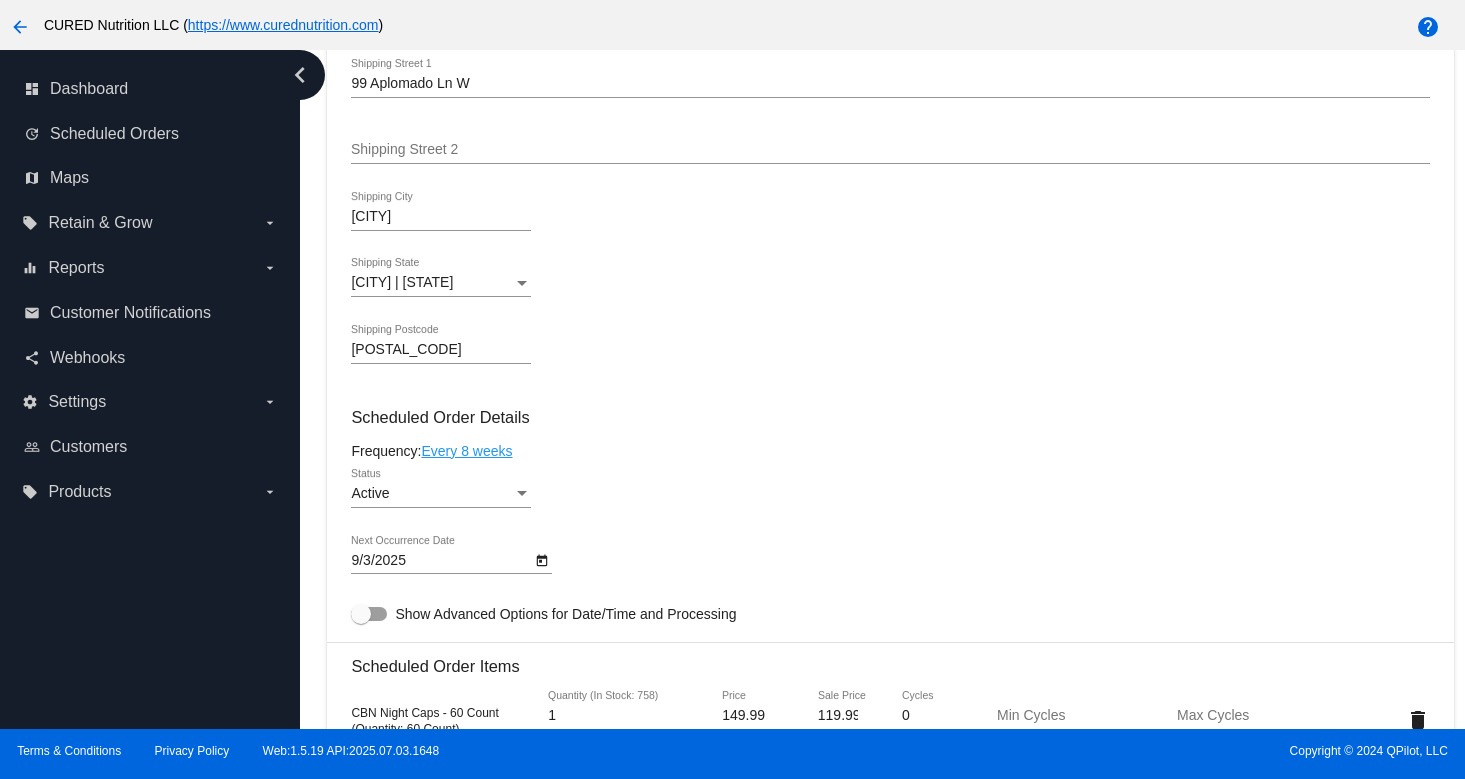 click at bounding box center [542, 560] 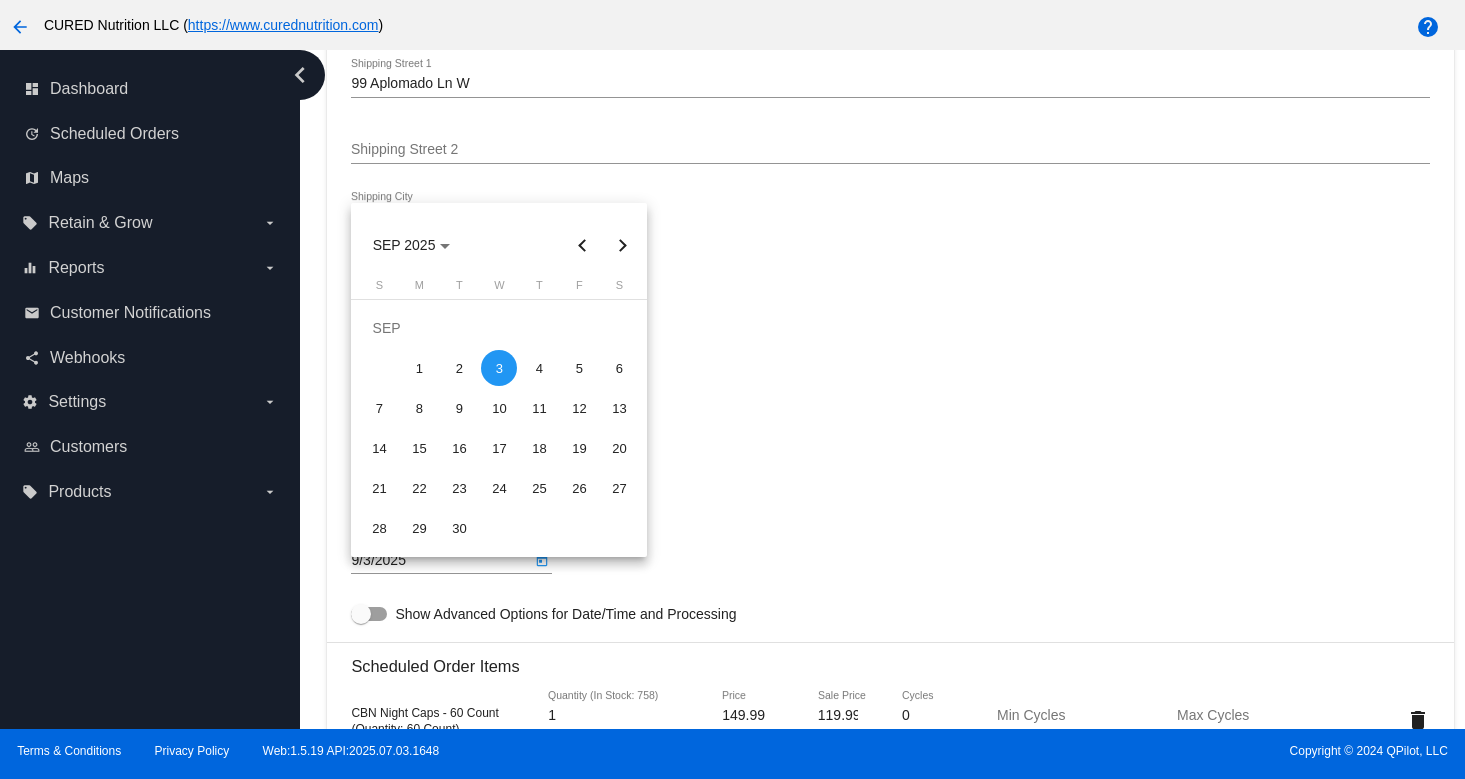 click at bounding box center [582, 245] 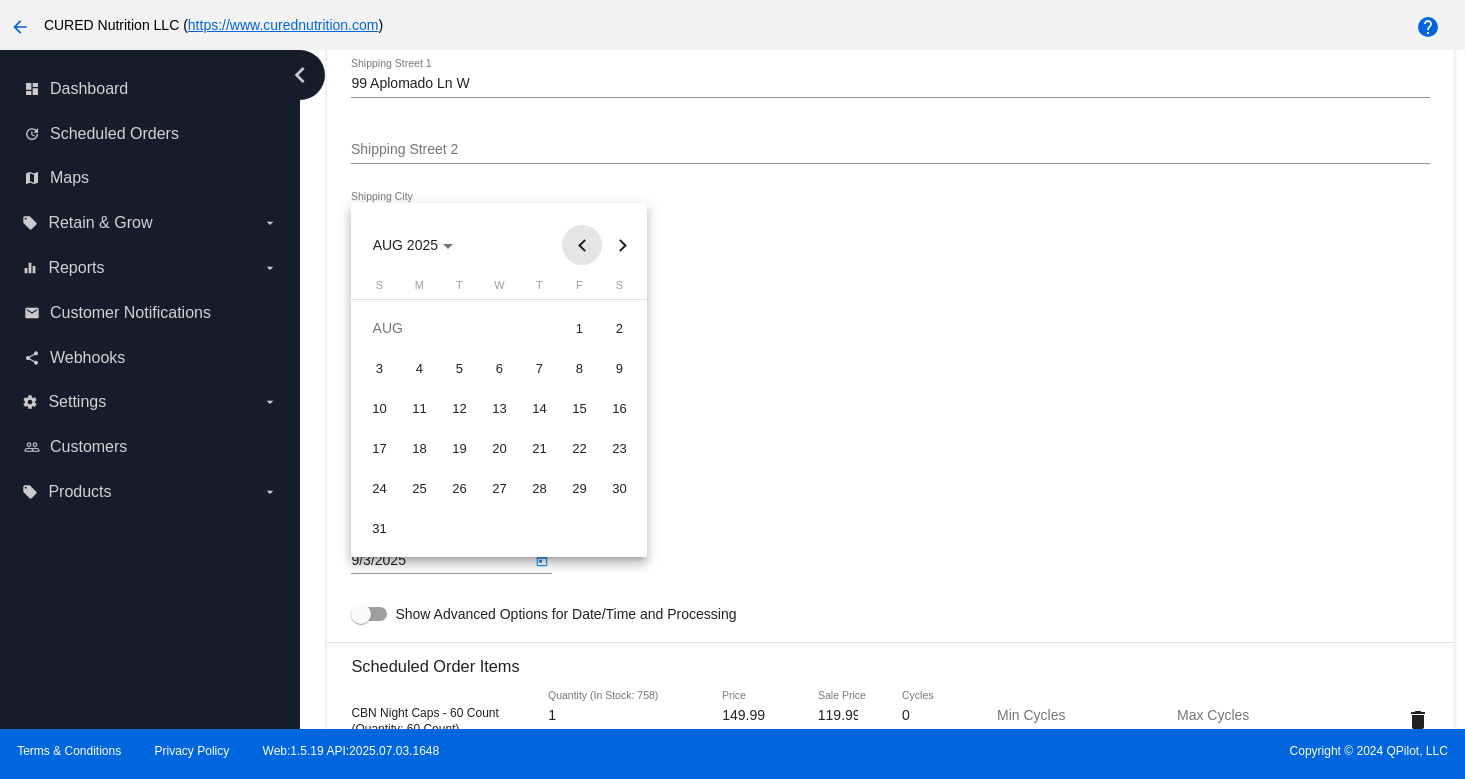 click at bounding box center [582, 245] 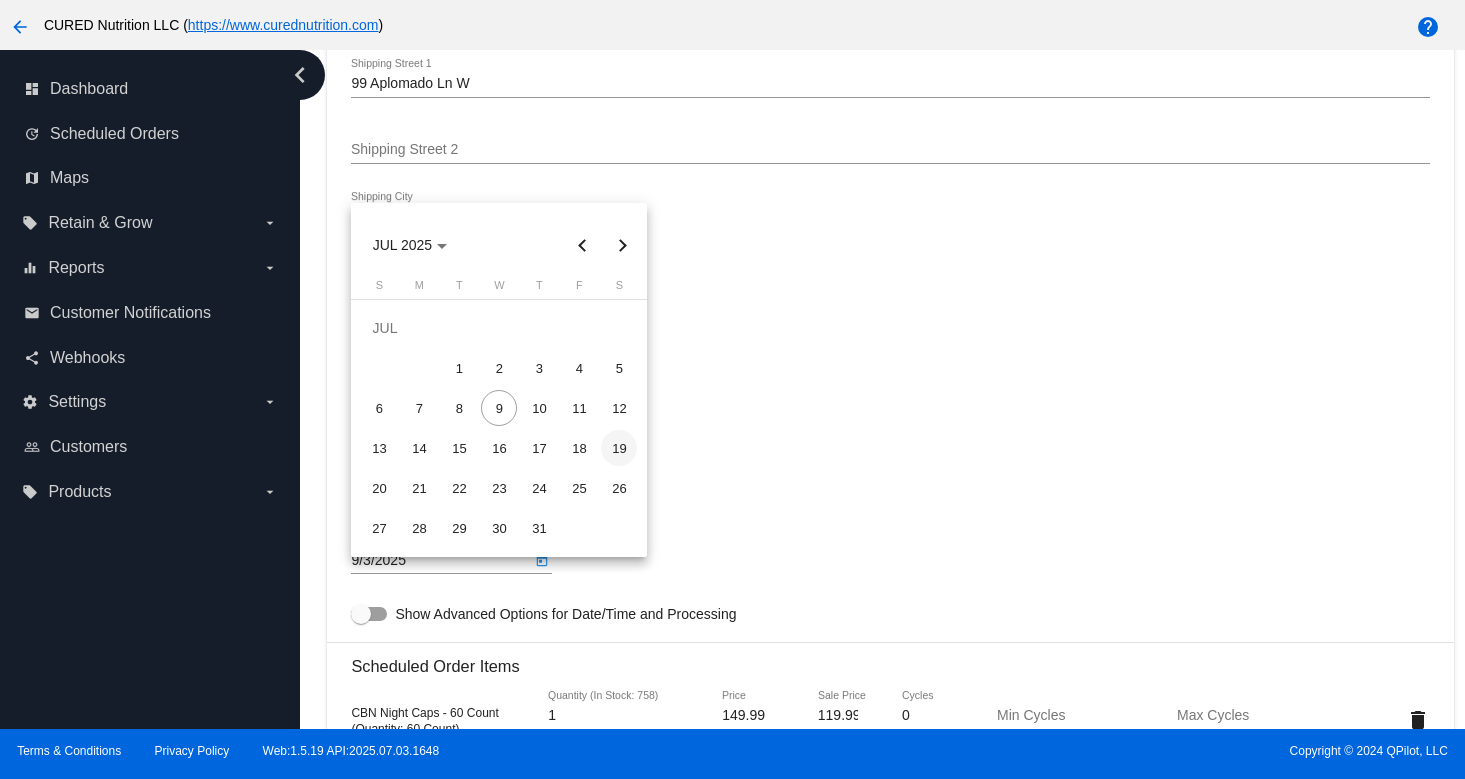 click on "19" at bounding box center (619, 448) 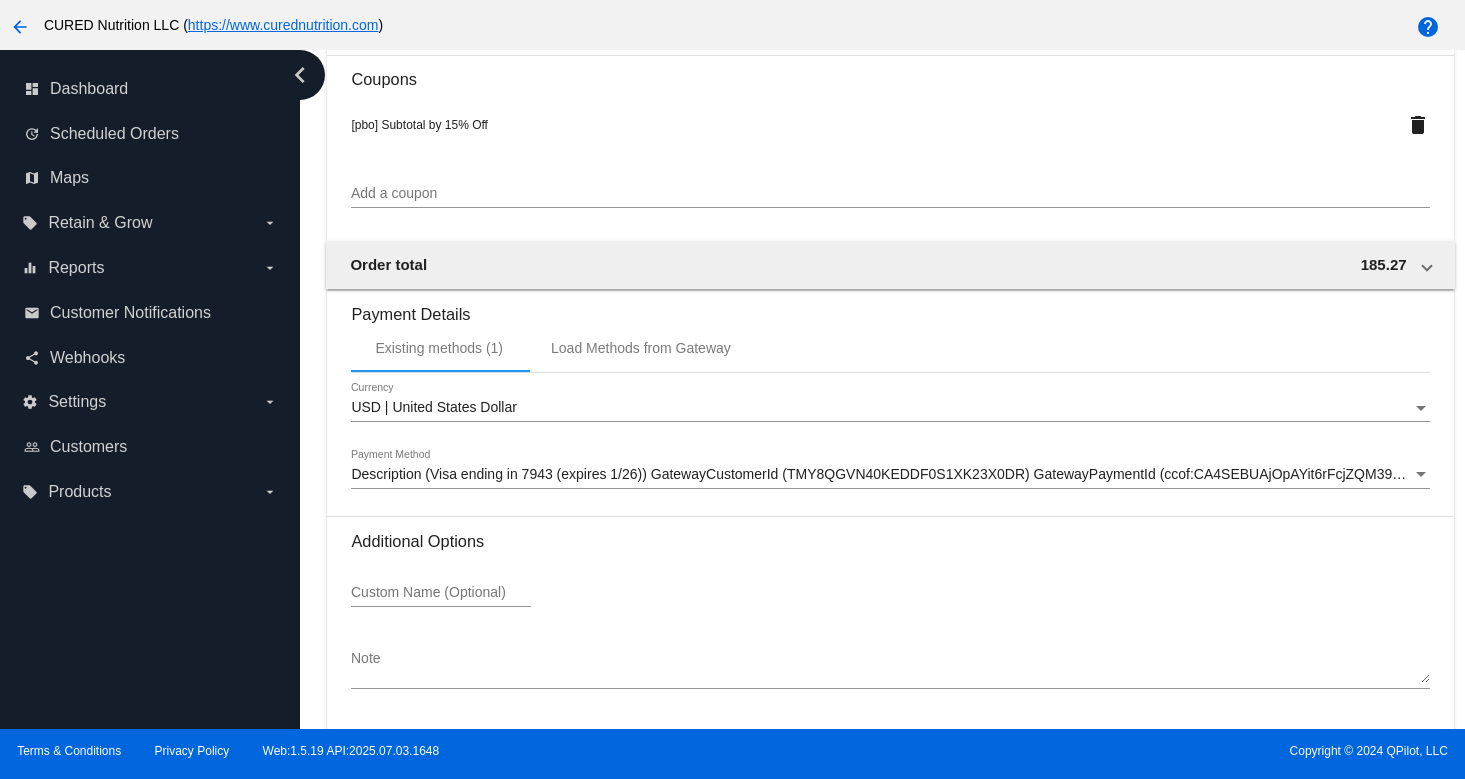 scroll, scrollTop: 1931, scrollLeft: 0, axis: vertical 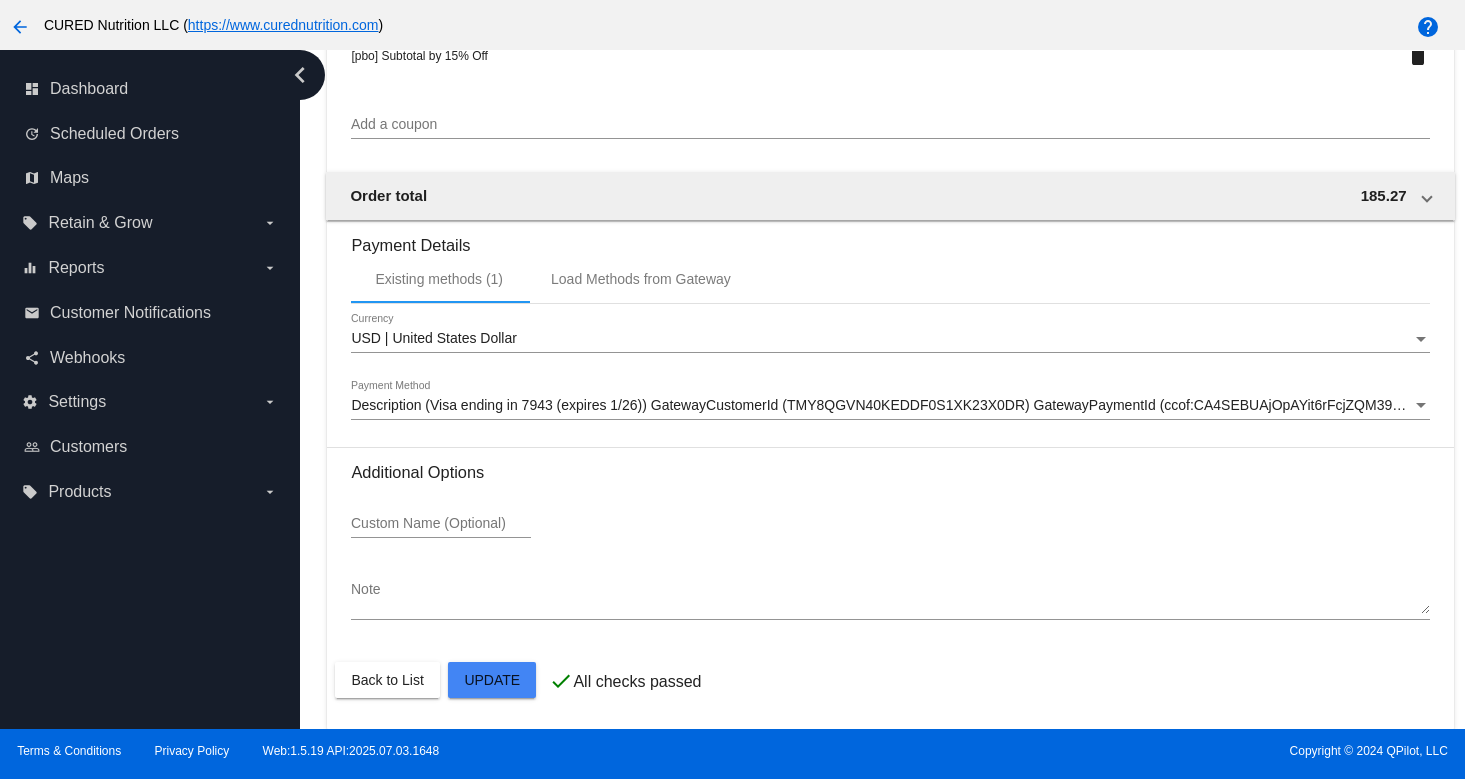 click on "Customer
6439519: [FIRST] [LAST]
[EMAIL]
Customer Shipping
Enter Shipping Address Select A Saved Address (0)
[FIRST]
Shipping First Name
[LAST]
Shipping Last Name
US | USA
Shipping Country
99 Aplomado Ln W
Shipping Street 1
Shipping Street 2
[CITY]
Shipping City
GA | Georgia
Shipping State
30534
Shipping Postcode
Scheduled Order Details
Frequency:
Every 8 weeks
Active
Status
1" at bounding box center (890, -418) 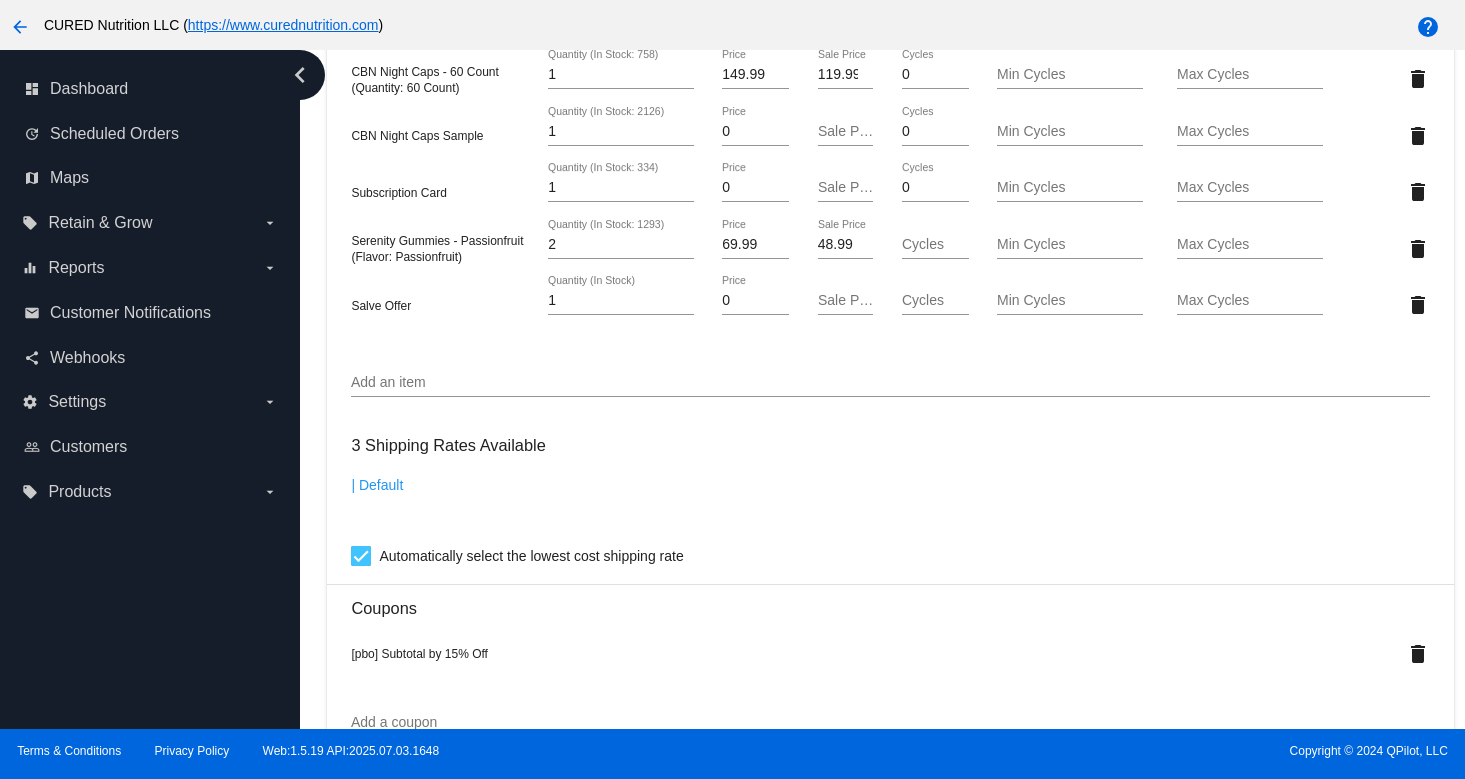 scroll, scrollTop: 1116, scrollLeft: 0, axis: vertical 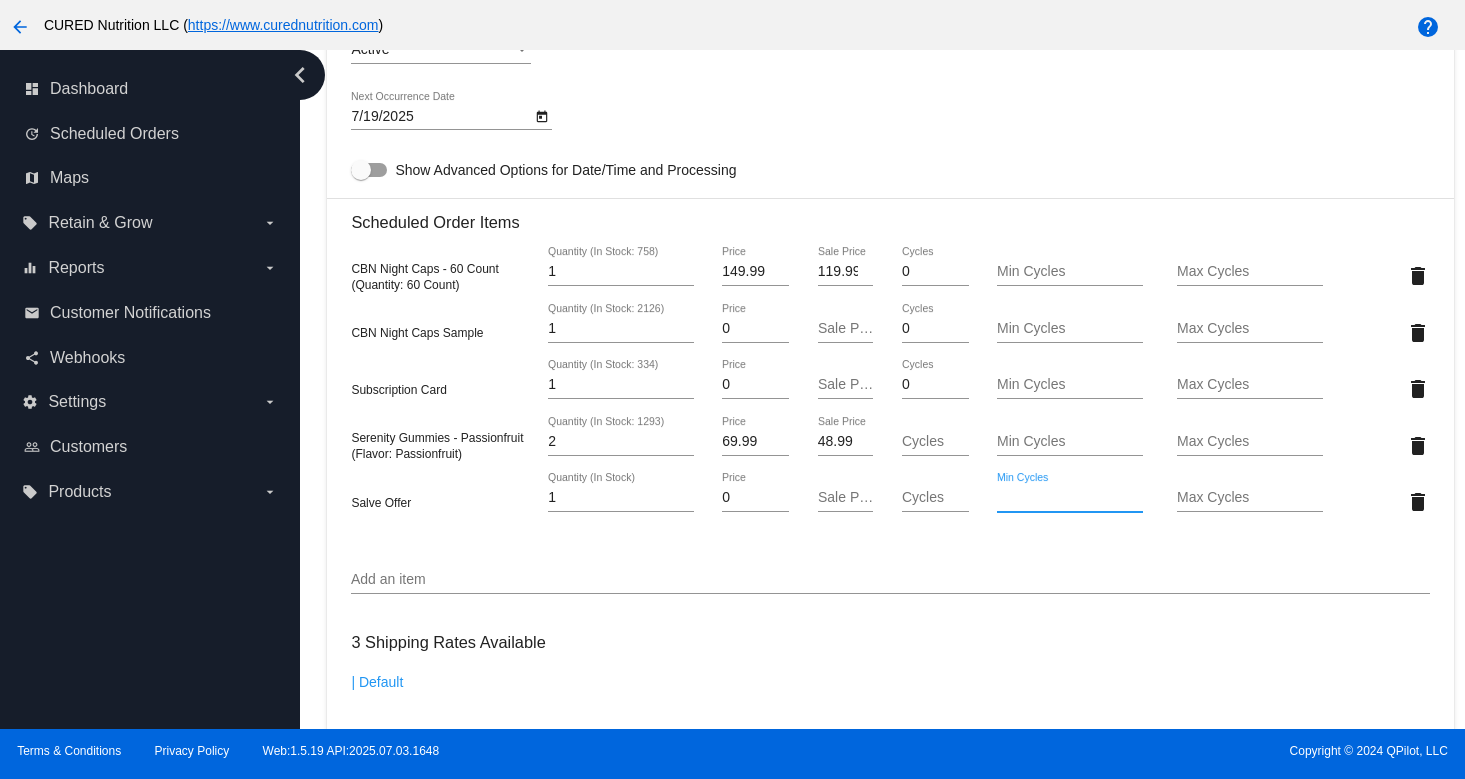 click on "Min Cycles" at bounding box center (1069, 498) 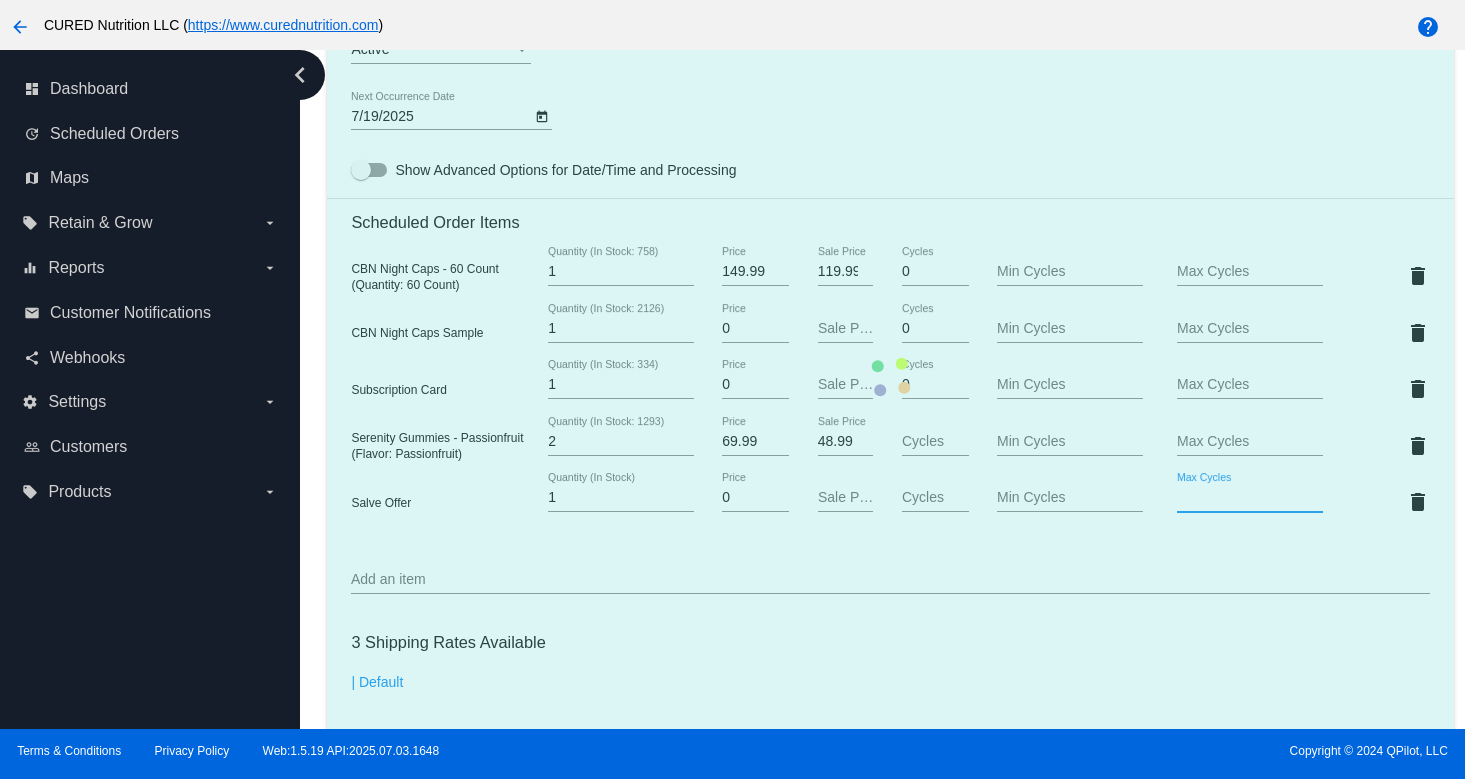 click on "Customer
6439519: [FIRST] [LAST]
[EMAIL]
Customer Shipping
Enter Shipping Address Select A Saved Address (0)
[FIRST]
Shipping First Name
[LAST]
Shipping Last Name
US | USA
Shipping Country
99 Aplomado Ln W
Shipping Street 1
Shipping Street 2
[CITY]
Shipping City
GA | Georgia
Shipping State
30534
Shipping Postcode
Scheduled Order Details
Frequency:
Every 8 weeks
Active
Status
1" at bounding box center (890, 377) 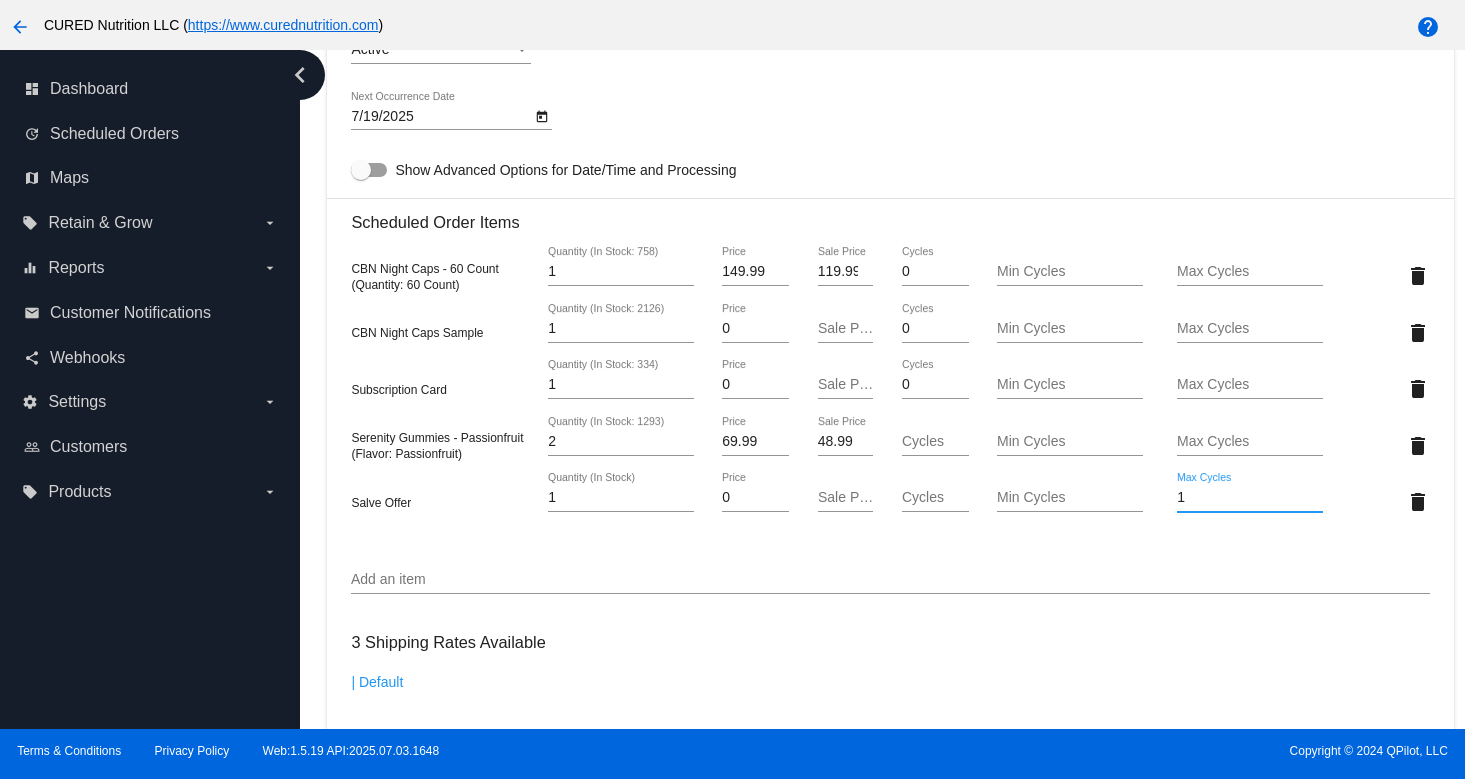 type on "1" 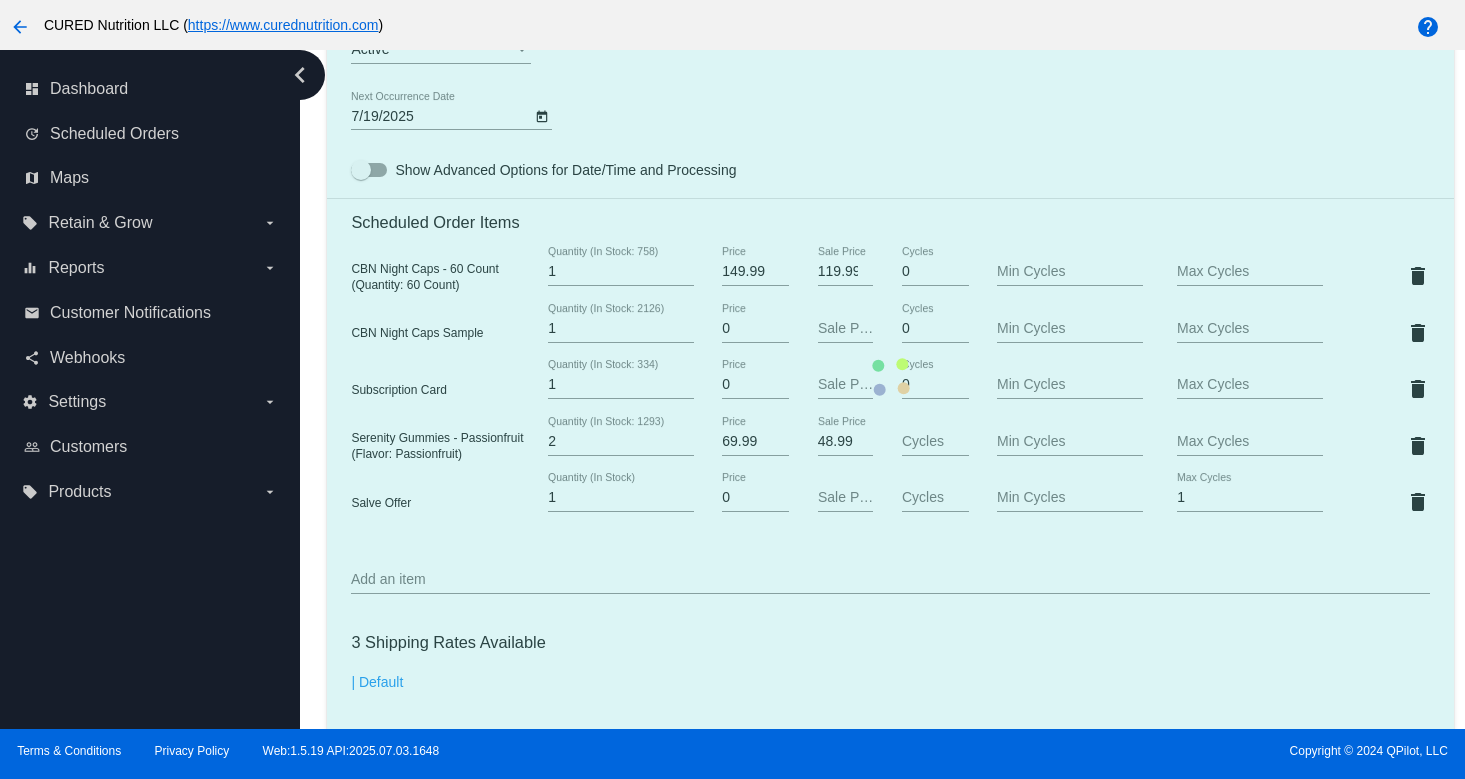 click on "Customer
6439519: [FIRST] [LAST]
[EMAIL]
Customer Shipping
Enter Shipping Address Select A Saved Address (0)
[FIRST]
Shipping First Name
[LAST]
Shipping Last Name
US | USA
Shipping Country
99 Aplomado Ln W
Shipping Street 1
Shipping Street 2
[CITY]
Shipping City
GA | Georgia
Shipping State
30534
Shipping Postcode
Scheduled Order Details
Frequency:
Every 8 weeks
Active
Status
1" at bounding box center (890, 377) 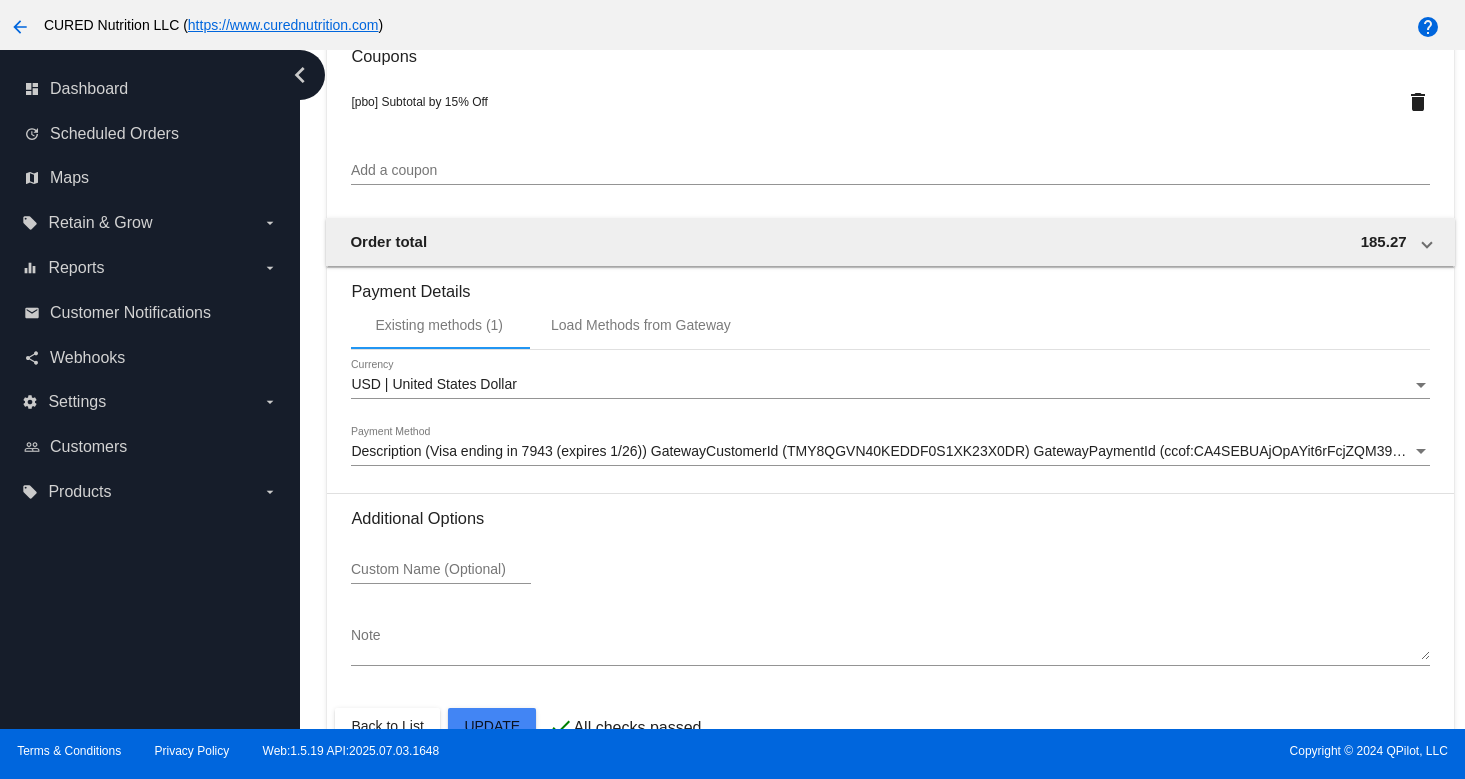 scroll, scrollTop: 1931, scrollLeft: 0, axis: vertical 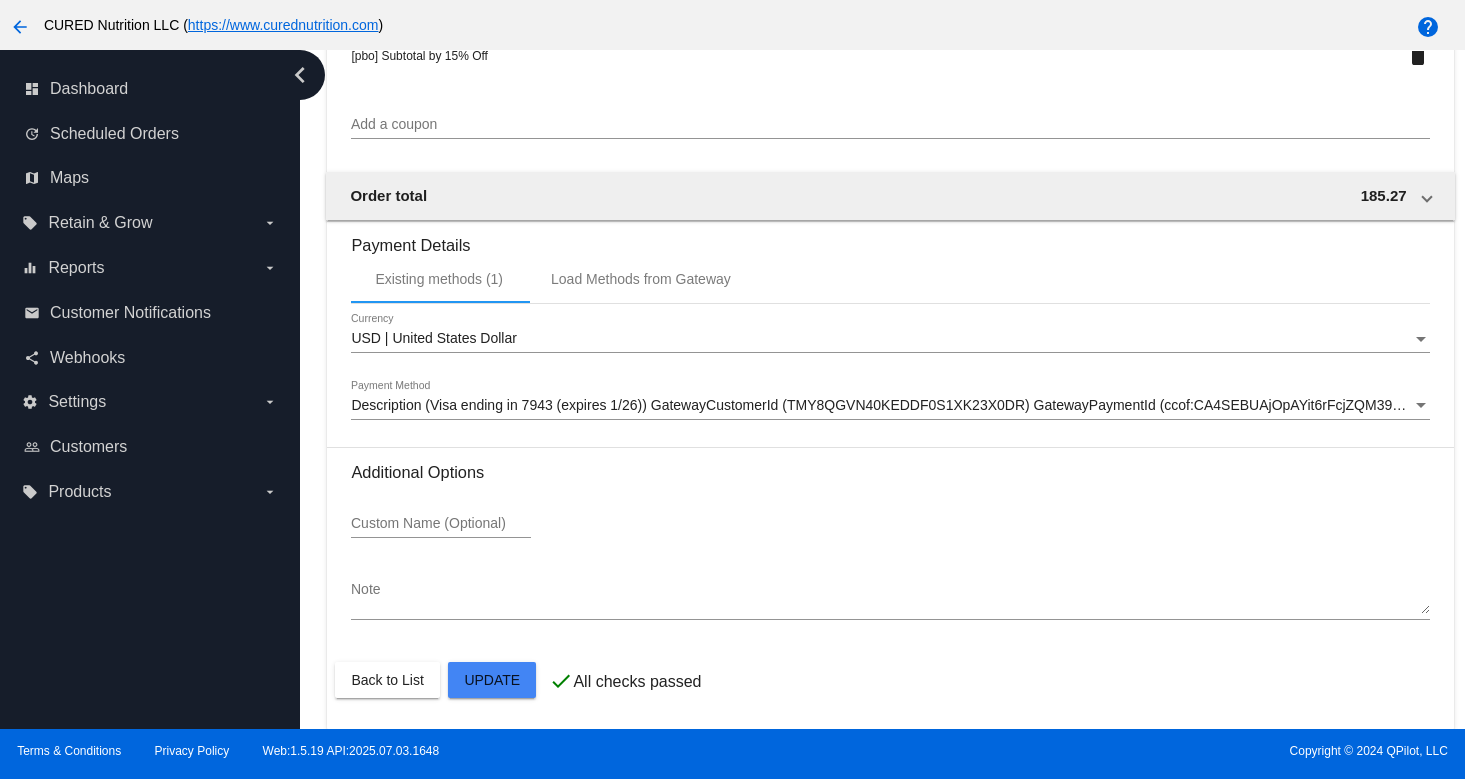 click on "Customer
6439519: [FIRST] [LAST]
[EMAIL]
Customer Shipping
Enter Shipping Address Select A Saved Address (0)
[FIRST]
Shipping First Name
[LAST]
Shipping Last Name
US | USA
Shipping Country
99 Aplomado Ln W
Shipping Street 1
Shipping Street 2
[CITY]
Shipping City
GA | Georgia
Shipping State
30534
Shipping Postcode
Scheduled Order Details
Frequency:
Every 8 weeks
Active
Status
1" at bounding box center [890, -418] 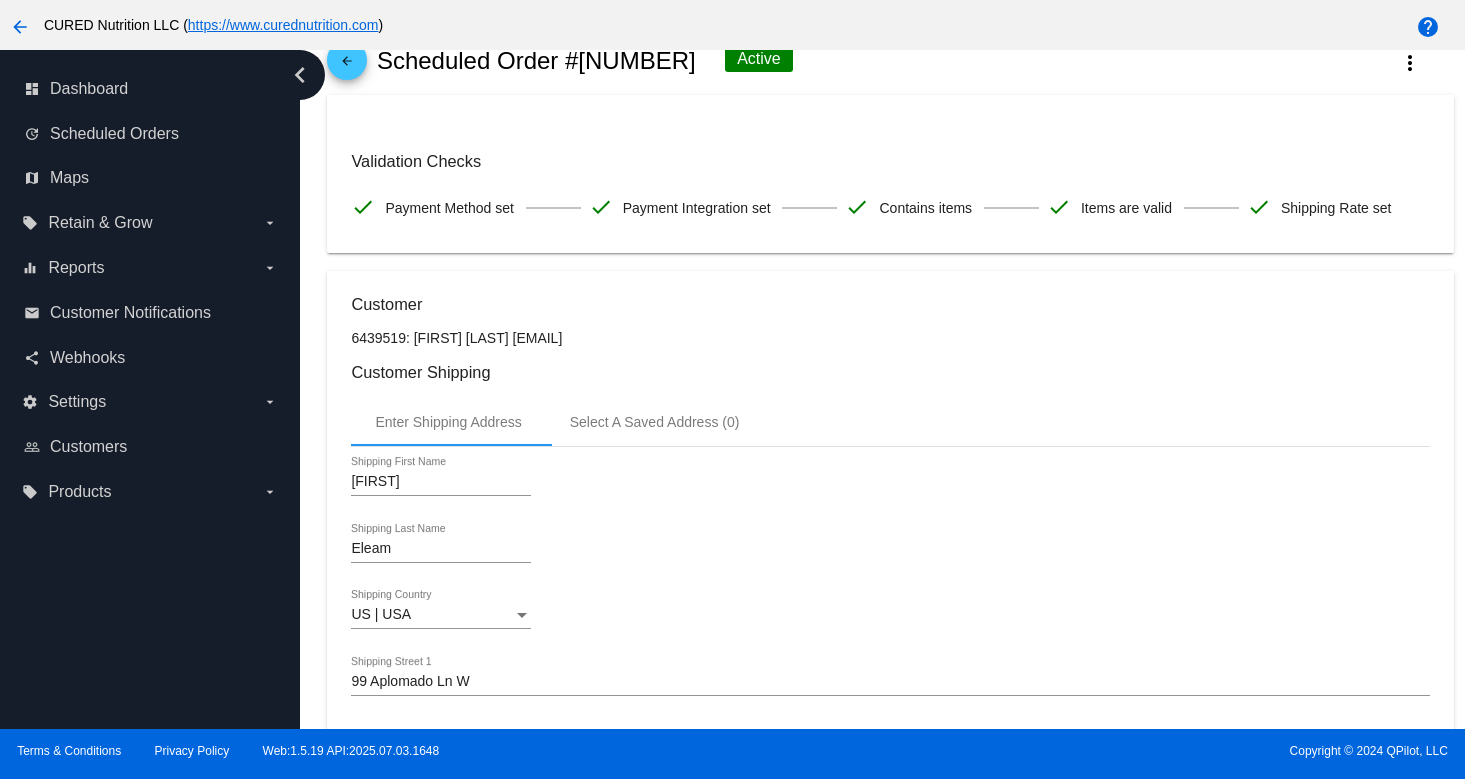 scroll, scrollTop: 0, scrollLeft: 0, axis: both 